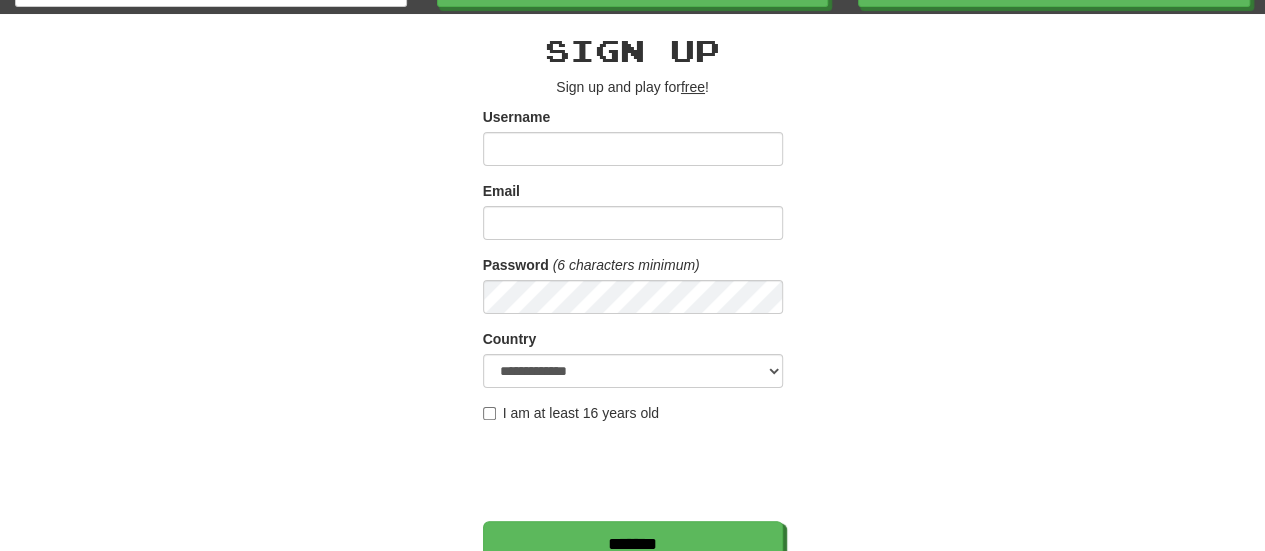 scroll, scrollTop: 94, scrollLeft: 0, axis: vertical 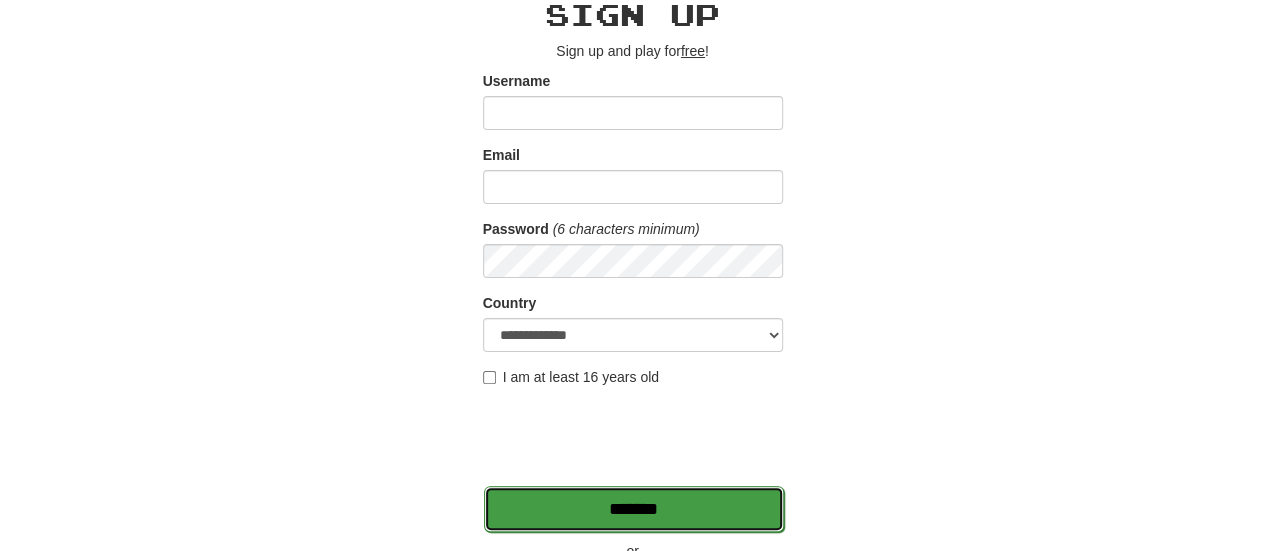 click on "*******" at bounding box center [634, 509] 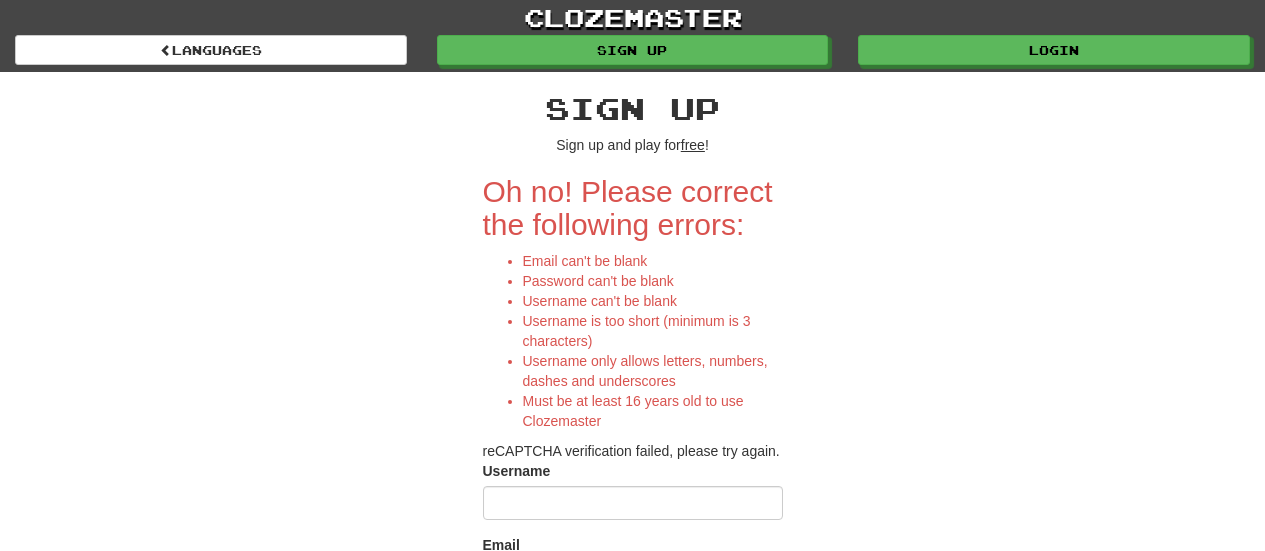 scroll, scrollTop: 0, scrollLeft: 0, axis: both 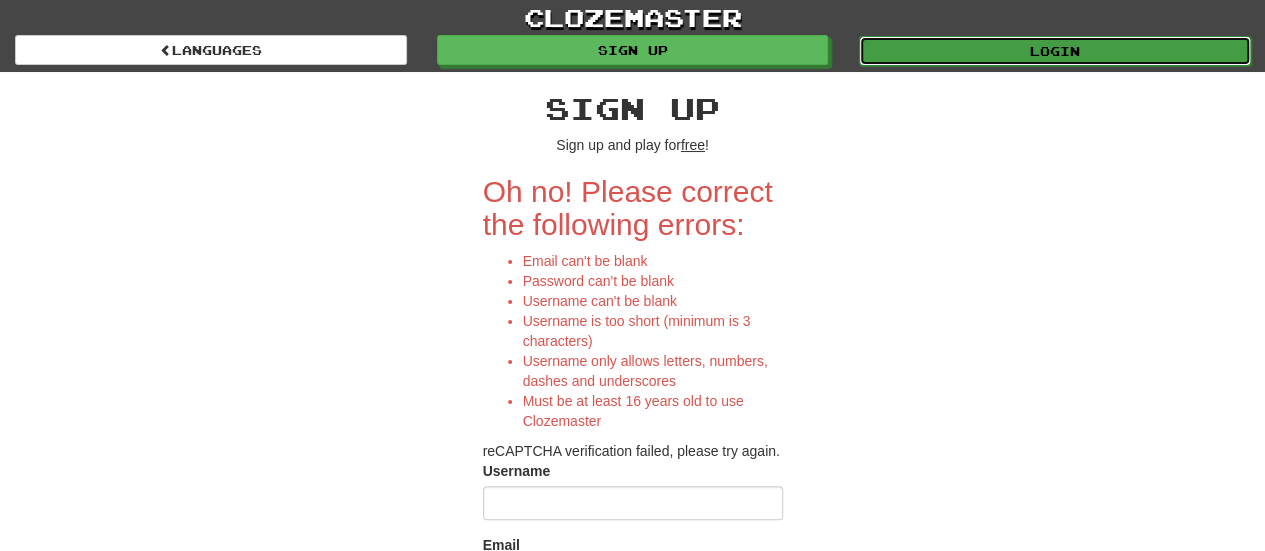 click on "Login" at bounding box center [1055, 51] 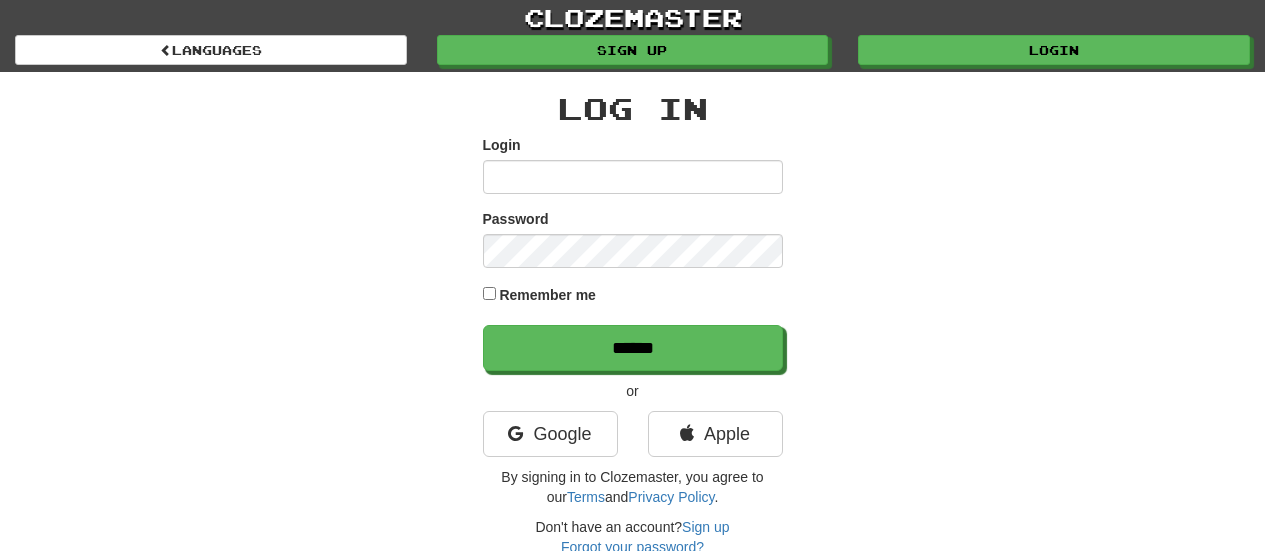 scroll, scrollTop: 0, scrollLeft: 0, axis: both 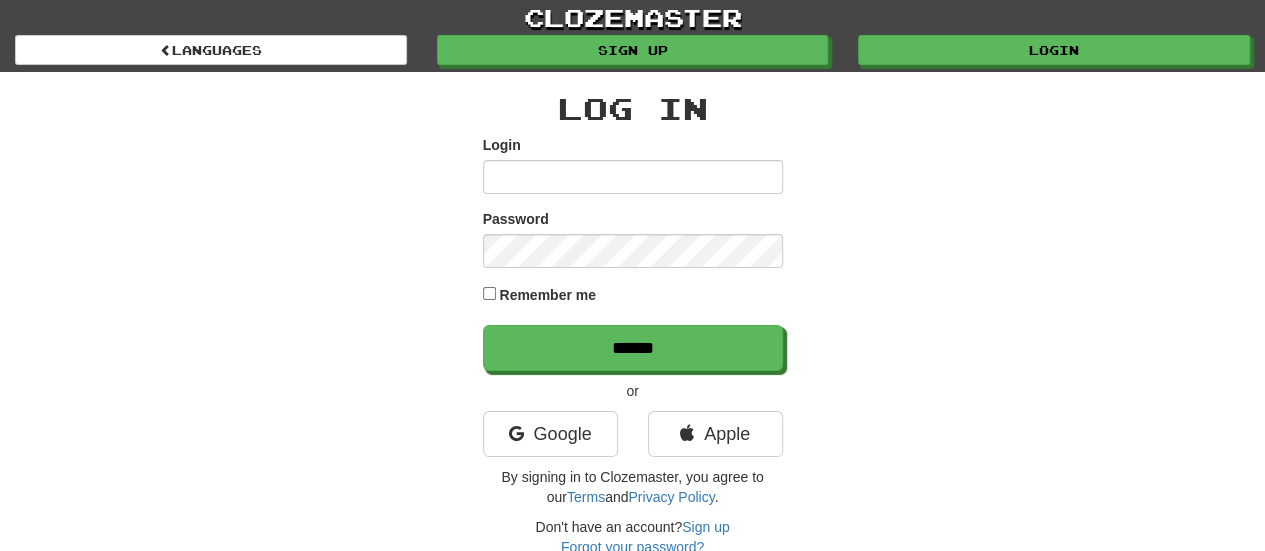 type on "**********" 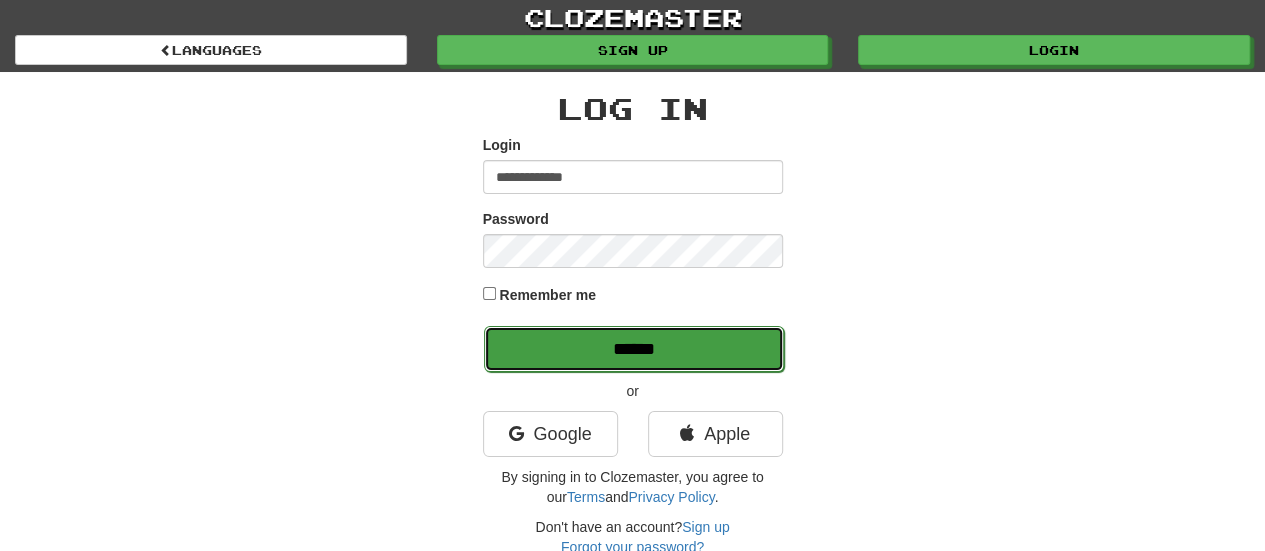 click on "******" at bounding box center [634, 349] 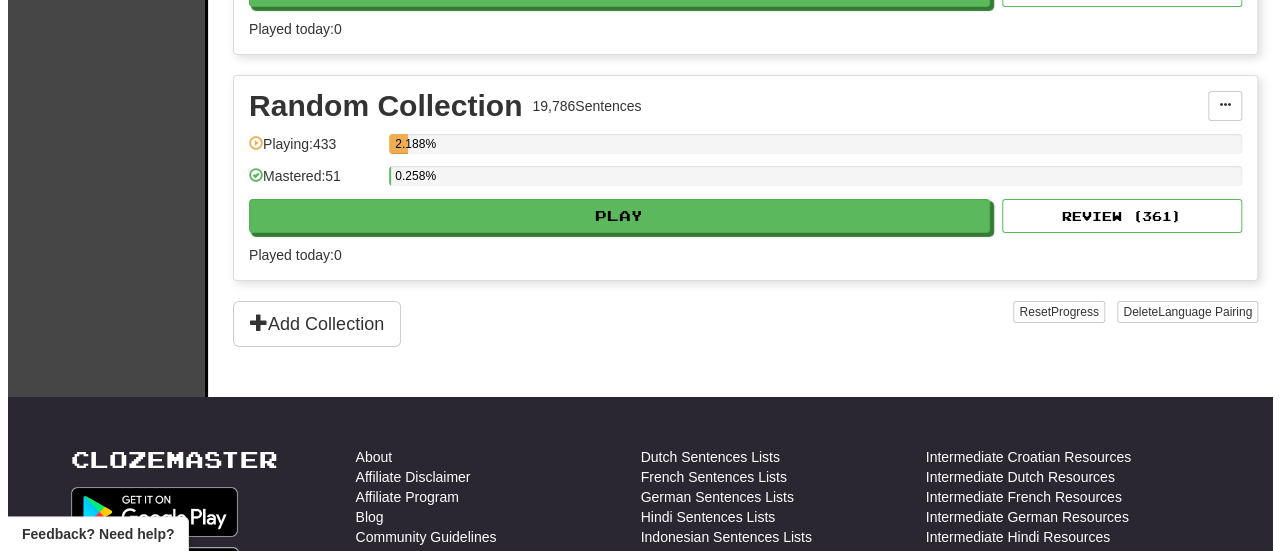 scroll, scrollTop: 3345, scrollLeft: 0, axis: vertical 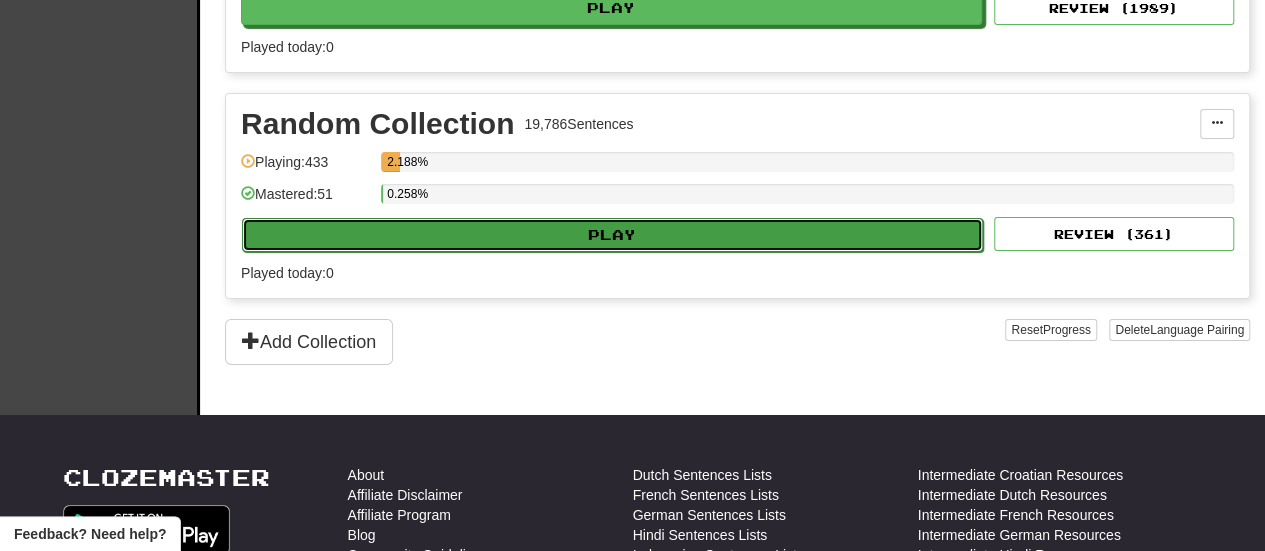 click on "Play" at bounding box center (612, 235) 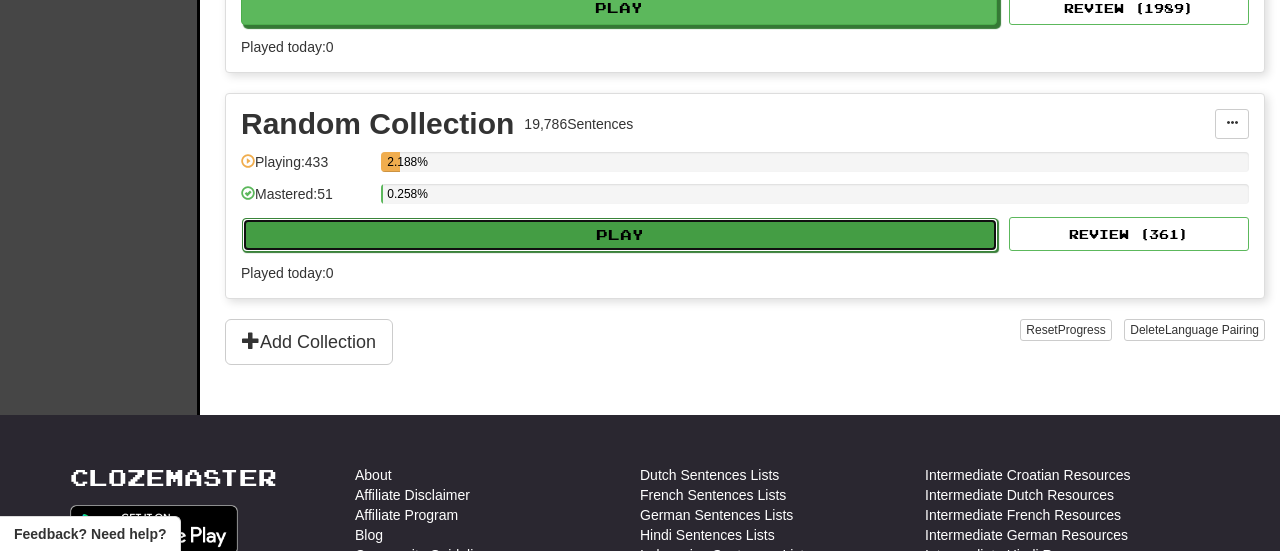 select on "**" 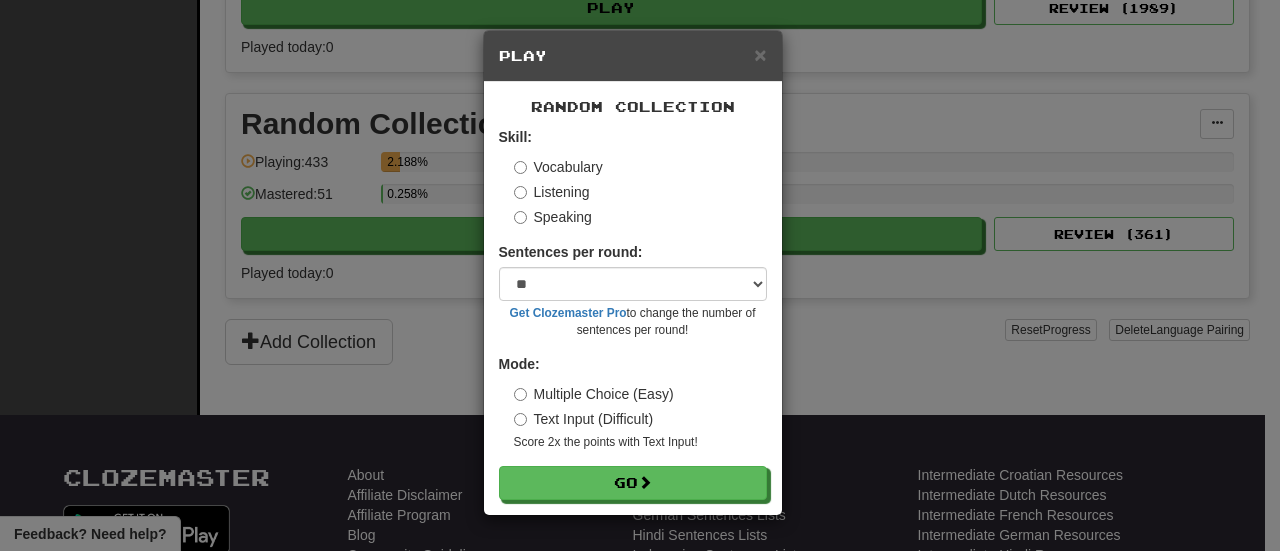 click on "Listening" at bounding box center [552, 192] 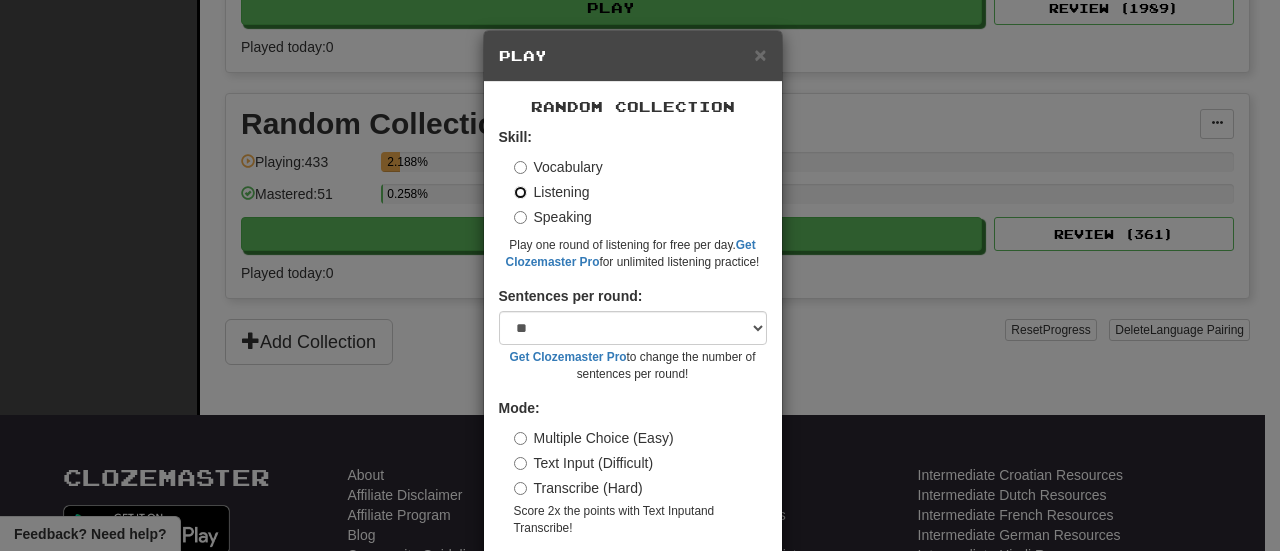 scroll, scrollTop: 79, scrollLeft: 0, axis: vertical 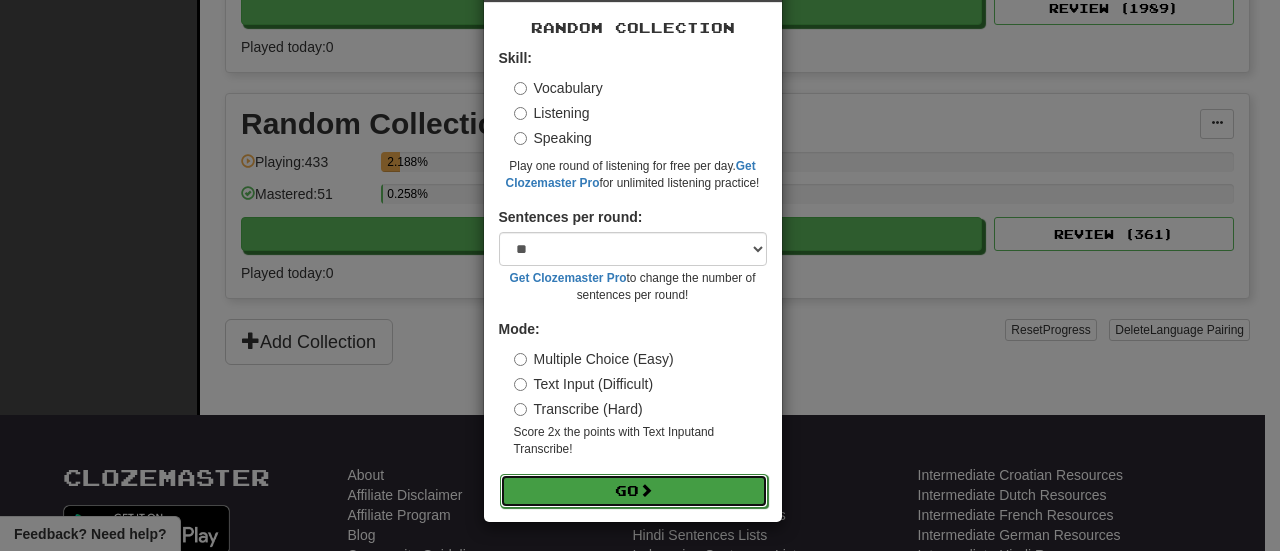 click on "Go" at bounding box center (634, 491) 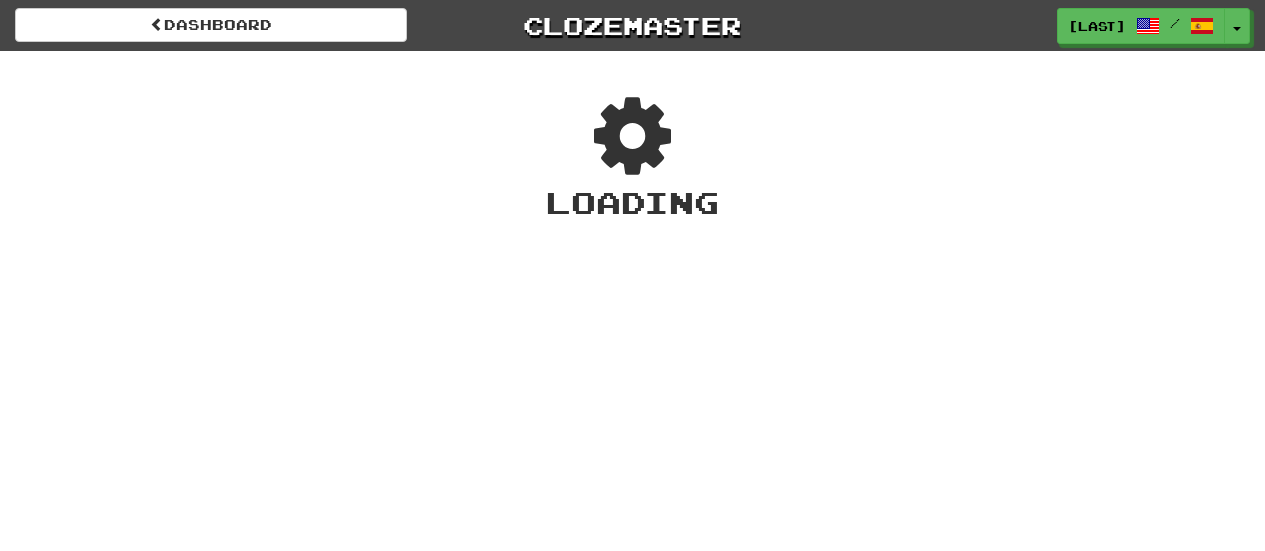 scroll, scrollTop: 0, scrollLeft: 0, axis: both 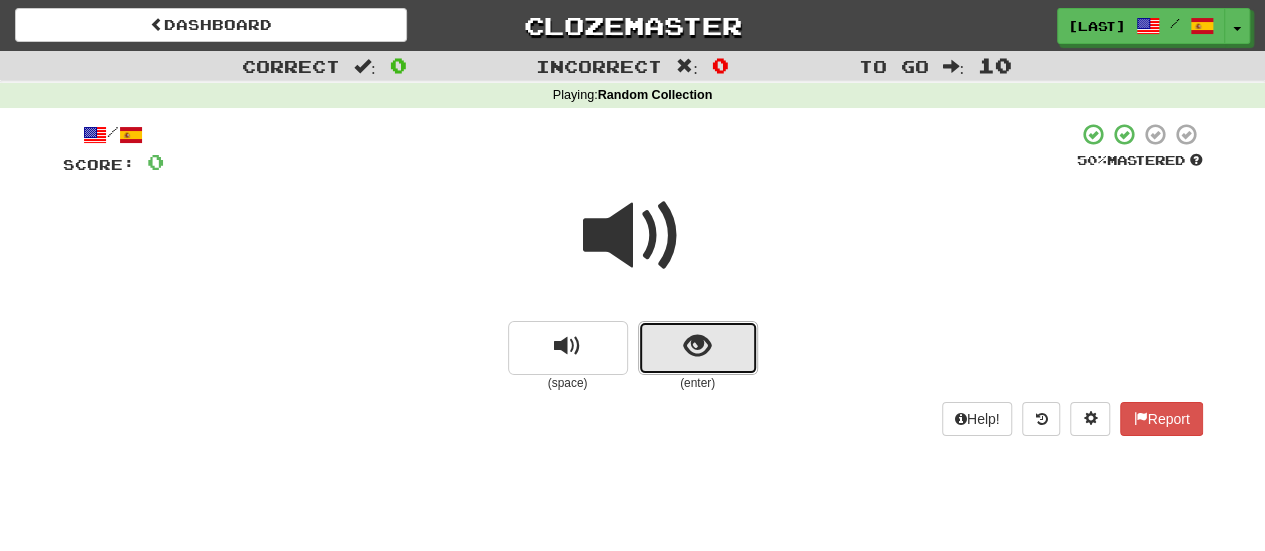 click at bounding box center [697, 346] 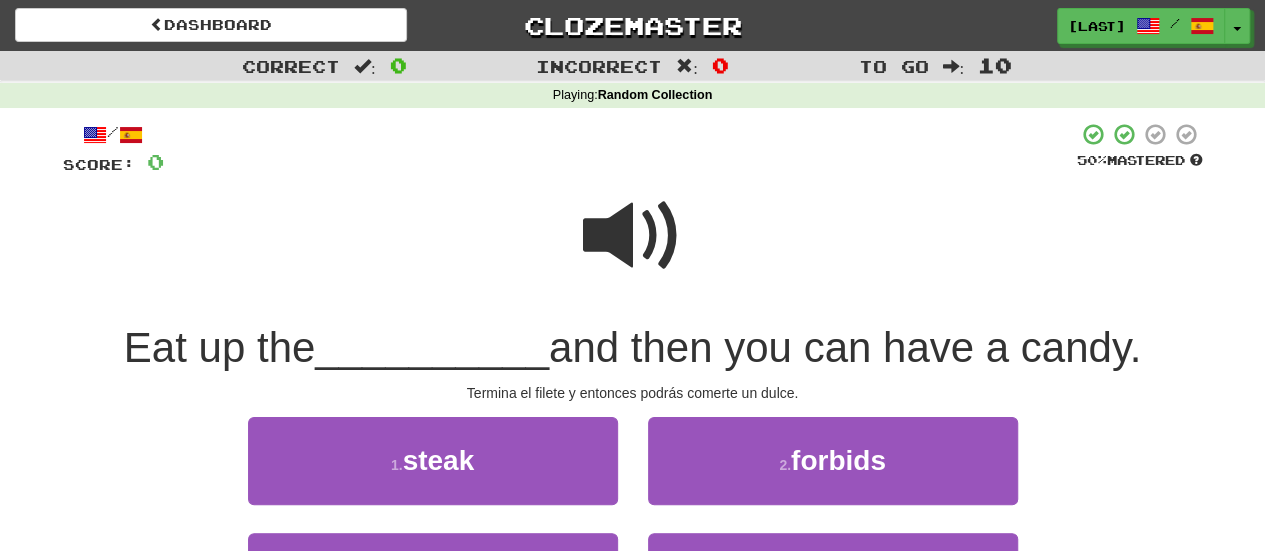 click at bounding box center (633, 236) 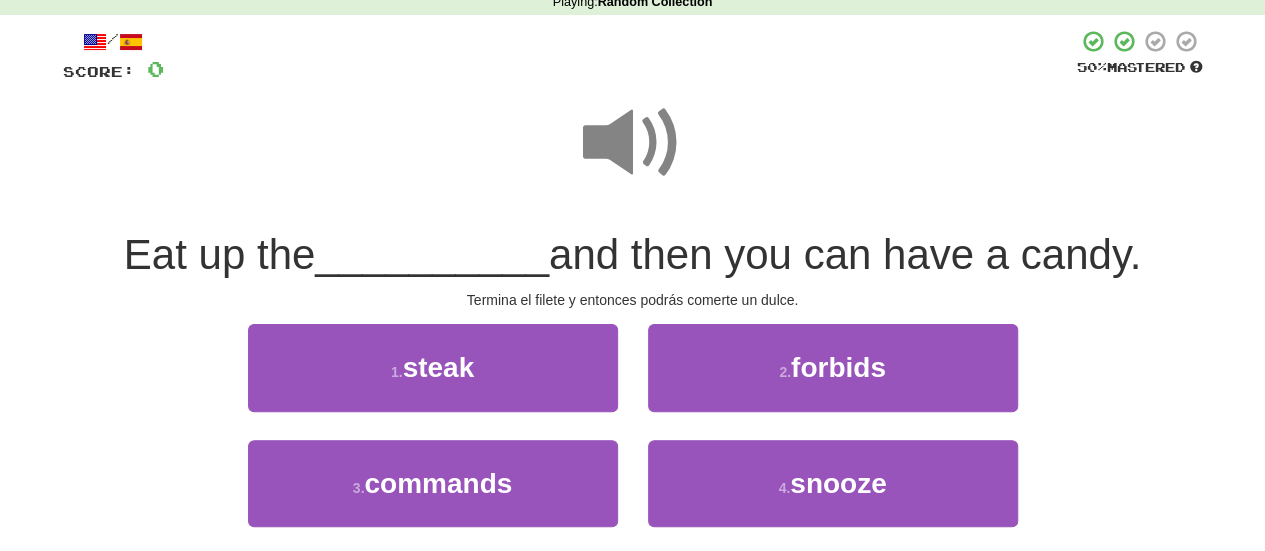 scroll, scrollTop: 98, scrollLeft: 0, axis: vertical 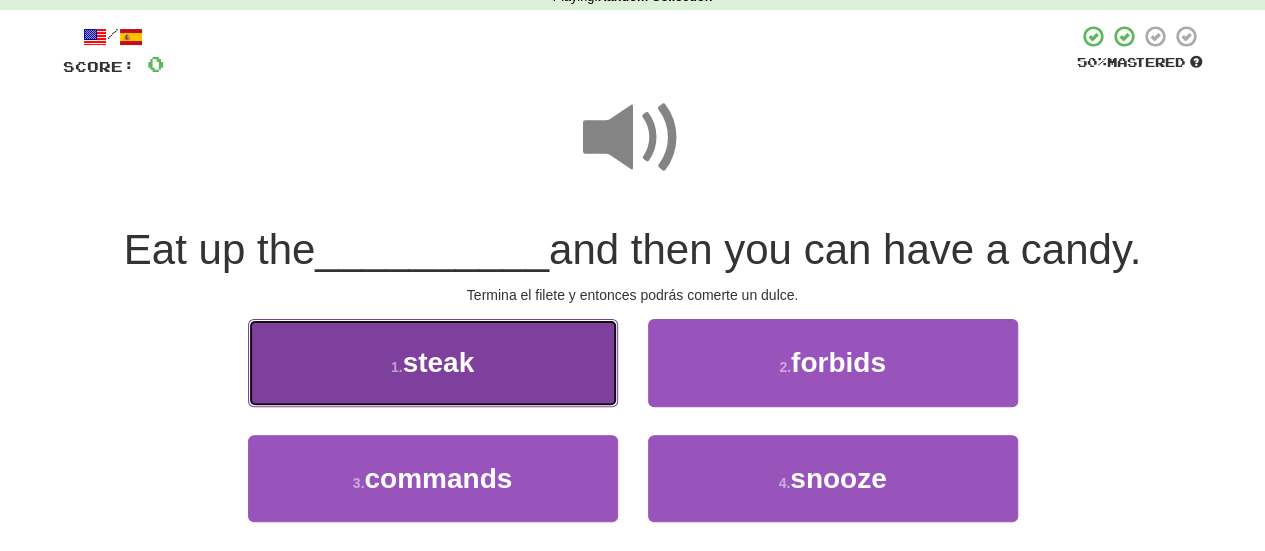 click on "1 .  steak" at bounding box center (433, 362) 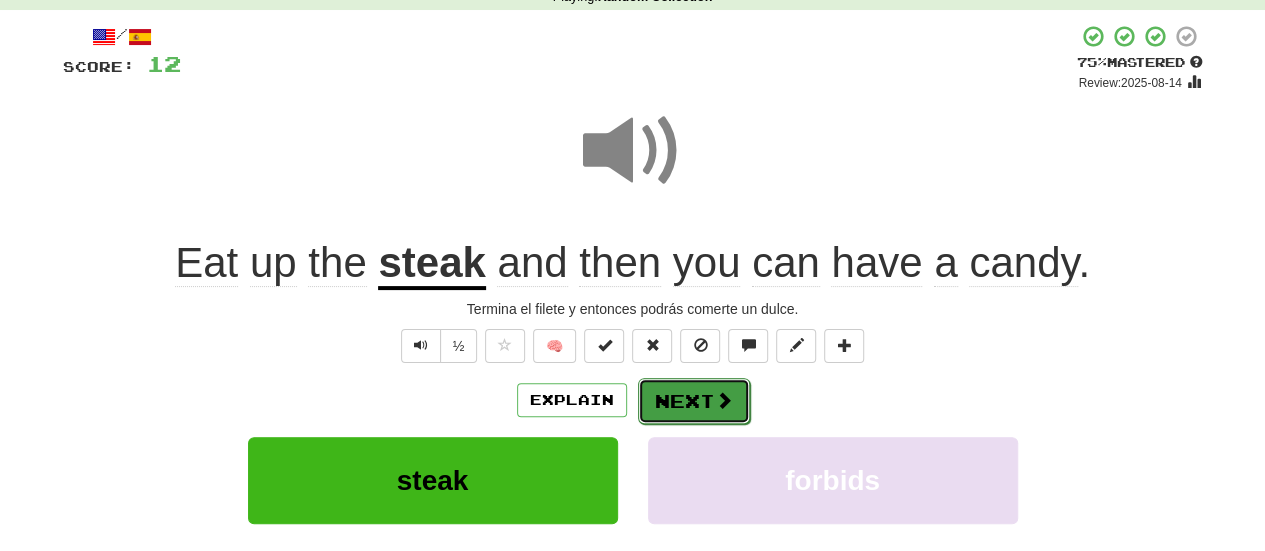 click on "Next" at bounding box center (694, 401) 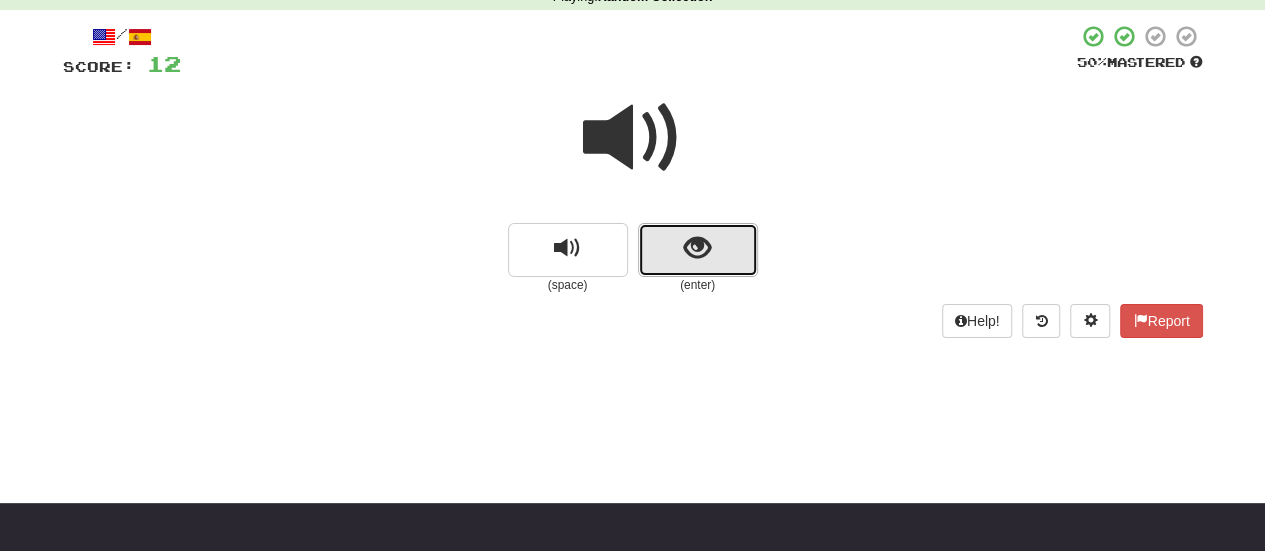 click at bounding box center (698, 250) 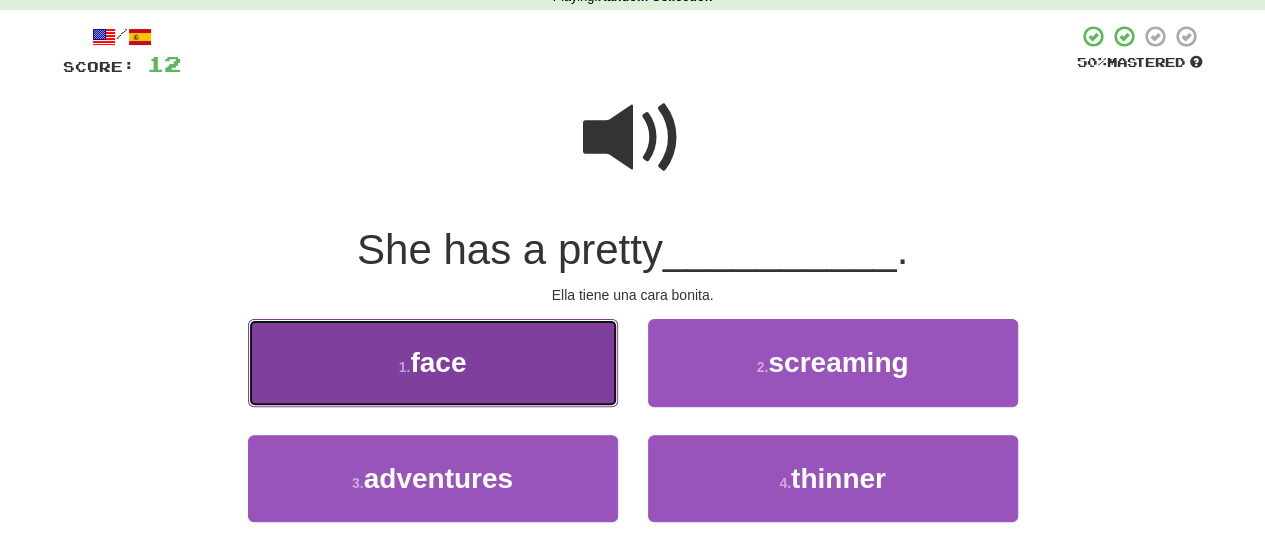 click on "1 .  face" at bounding box center (433, 362) 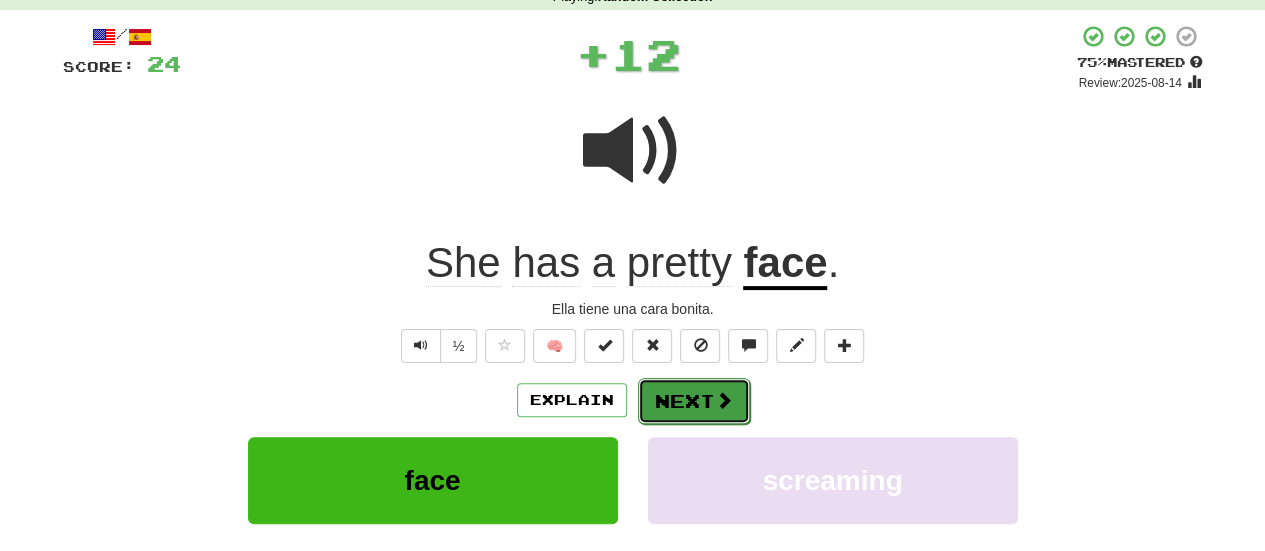 click on "Next" at bounding box center [694, 401] 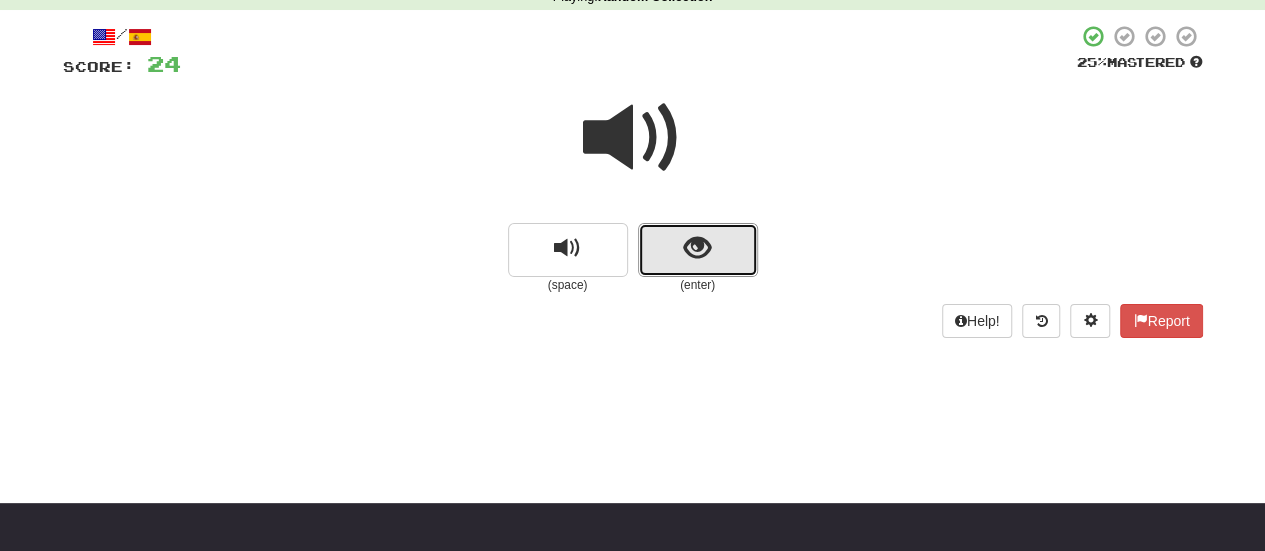 click at bounding box center (698, 250) 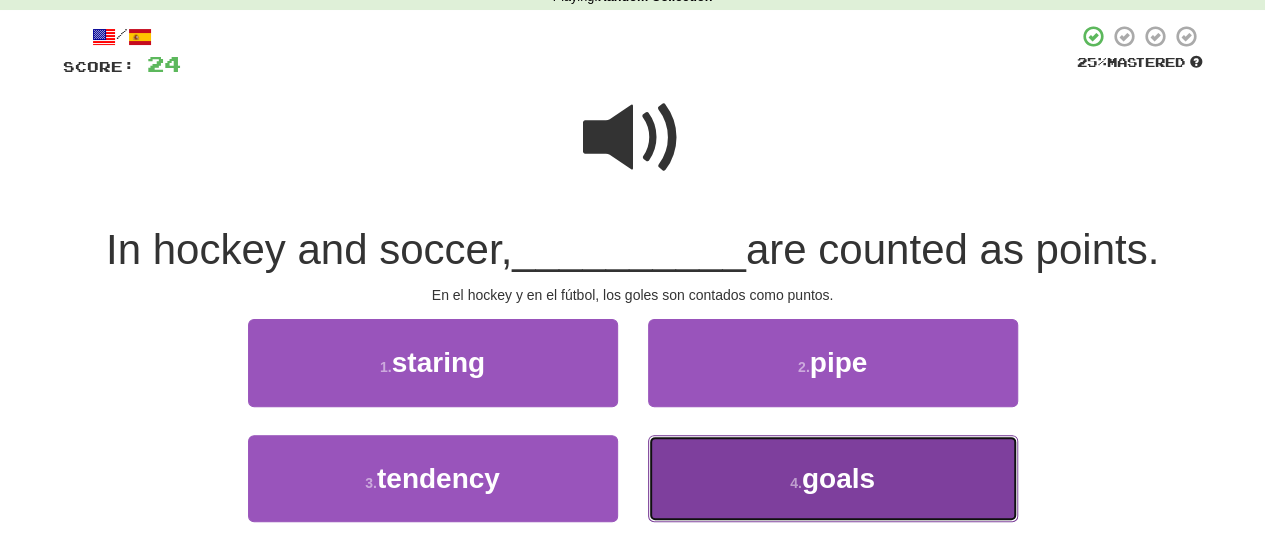 click on "4 .  goals" at bounding box center [833, 478] 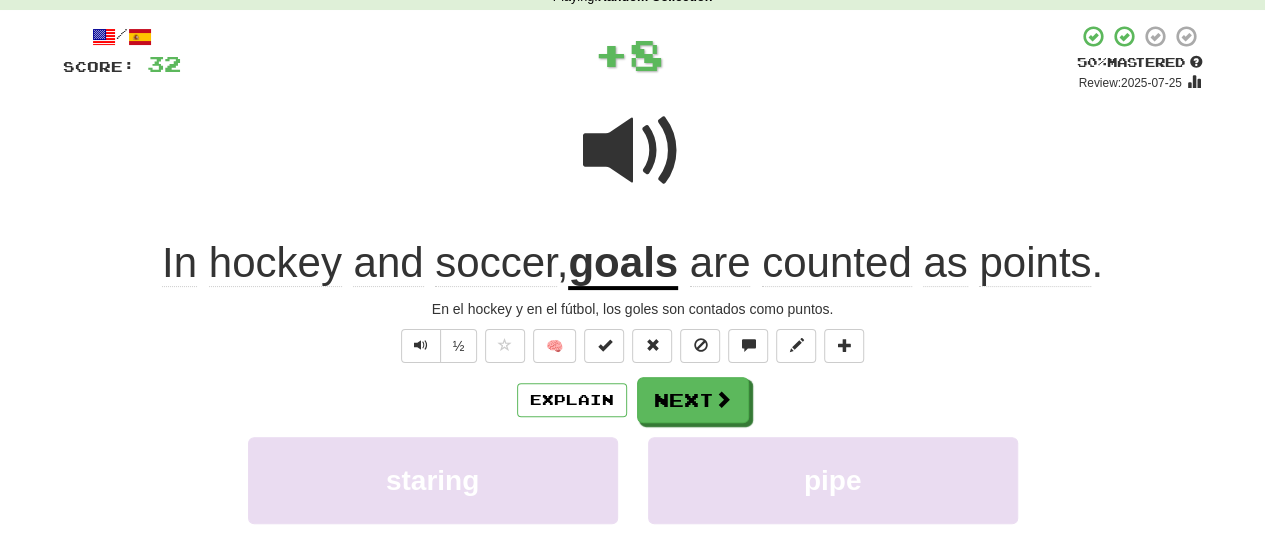 click on "Next" at bounding box center [693, 400] 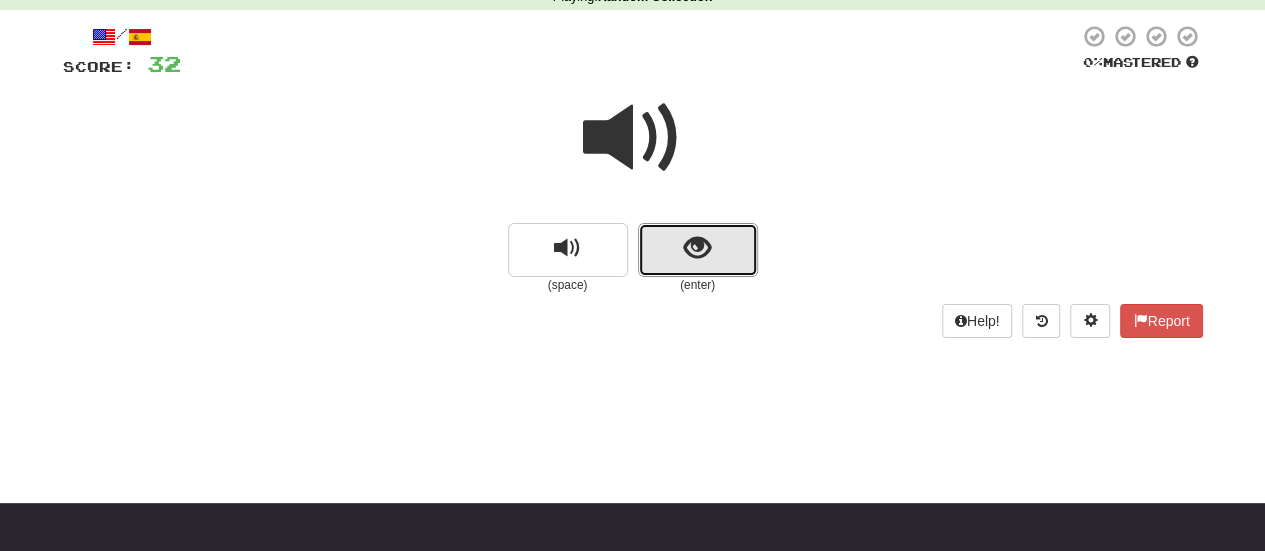 click at bounding box center (698, 250) 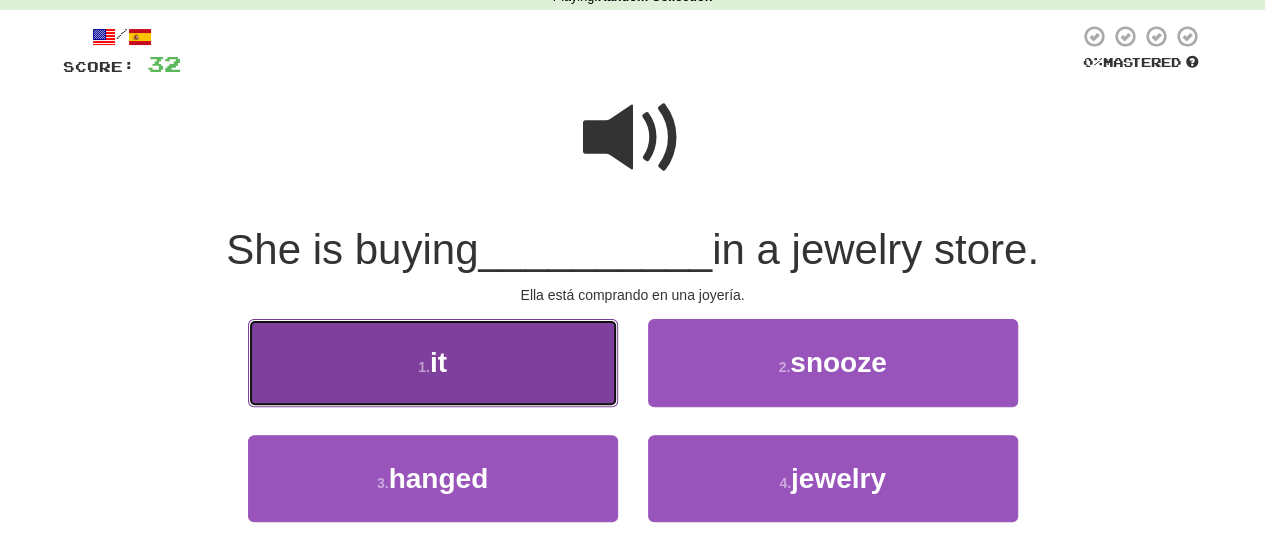 click on "1 .  it" at bounding box center (433, 362) 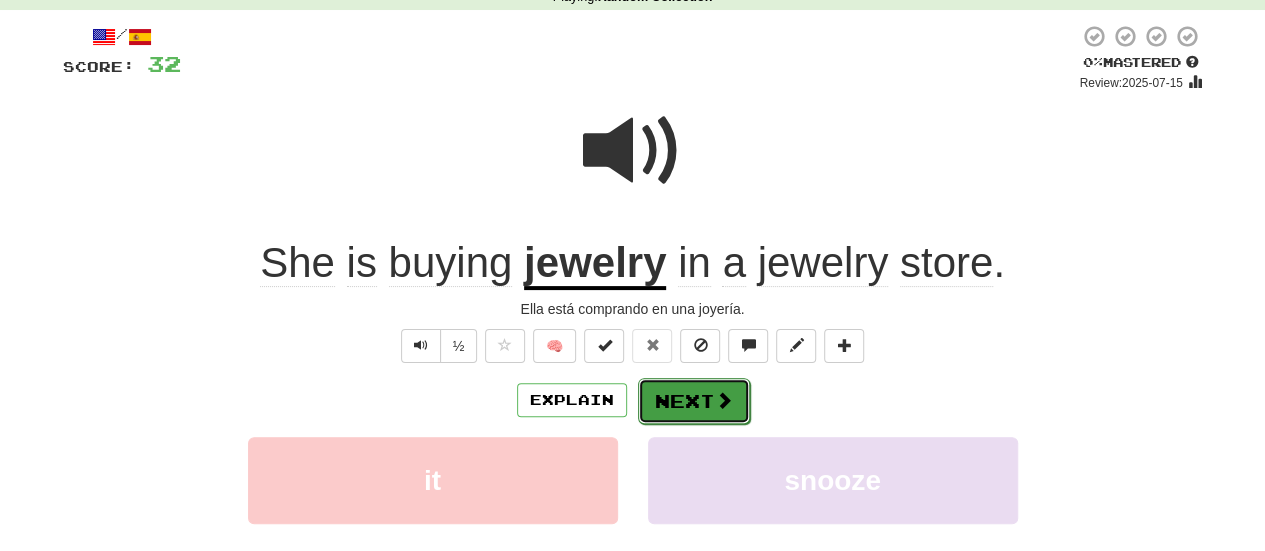 click on "Next" at bounding box center (694, 401) 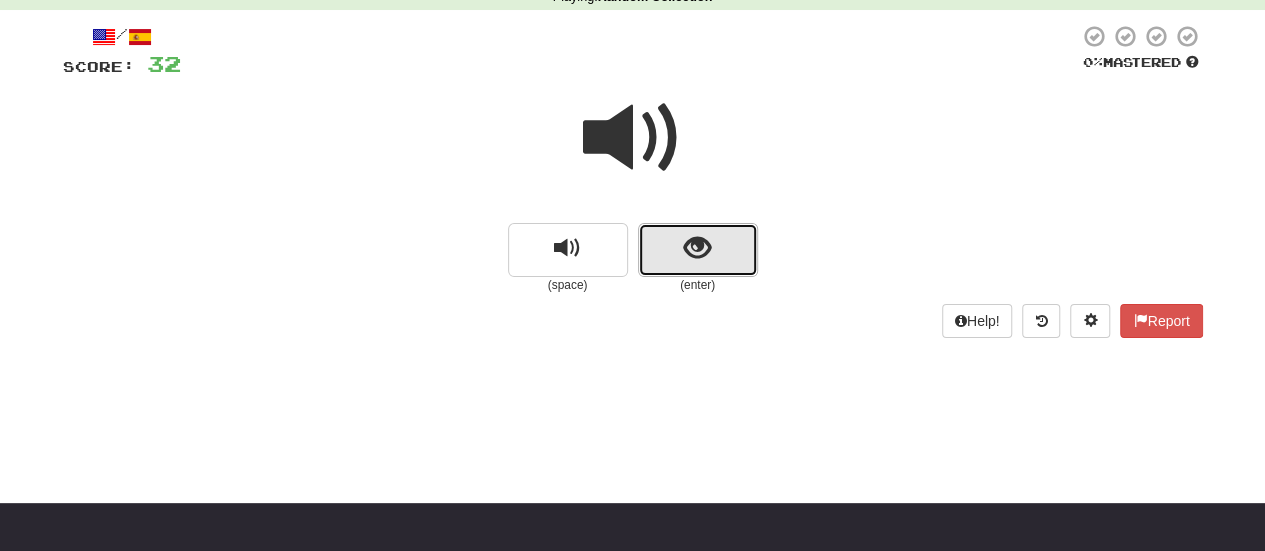 click at bounding box center [698, 250] 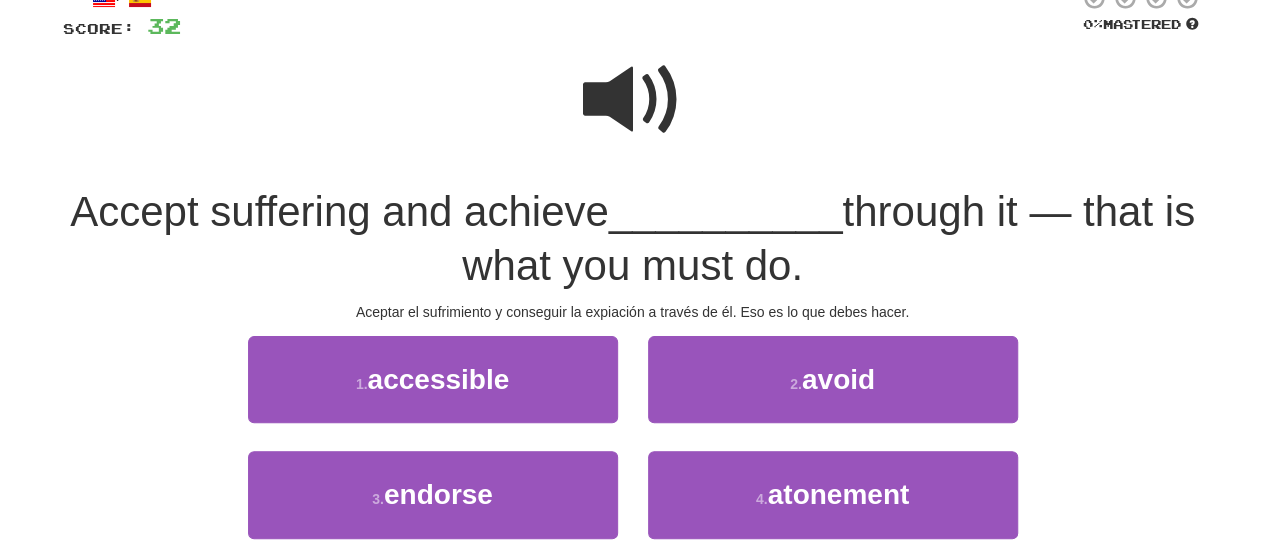 scroll, scrollTop: 195, scrollLeft: 0, axis: vertical 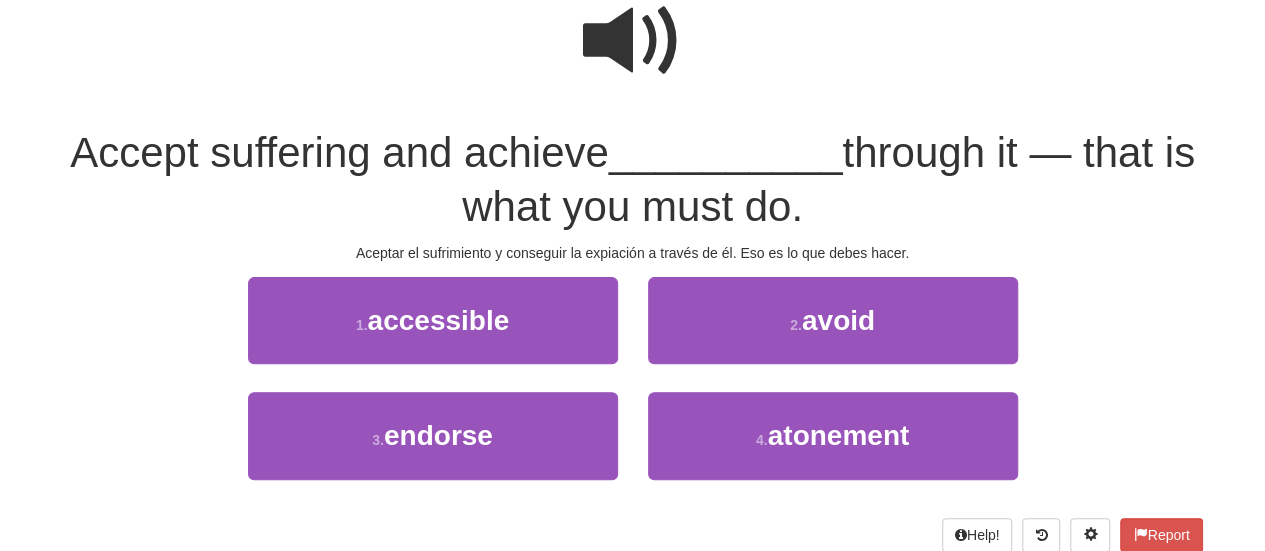 click at bounding box center (633, 41) 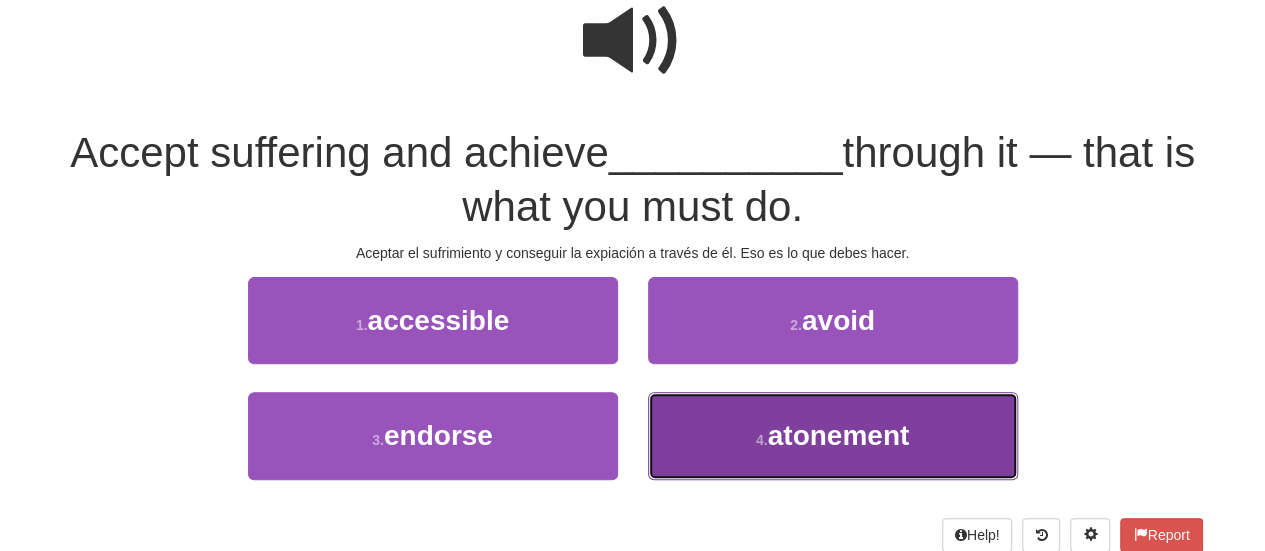 click on "4 .  atonement" at bounding box center [833, 435] 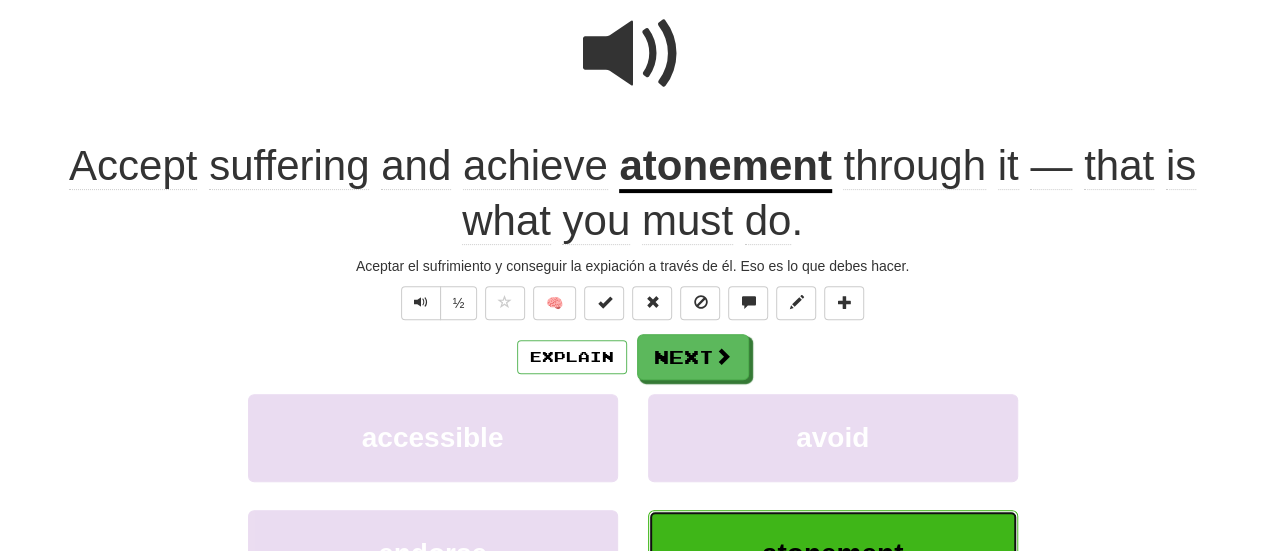 scroll, scrollTop: 208, scrollLeft: 0, axis: vertical 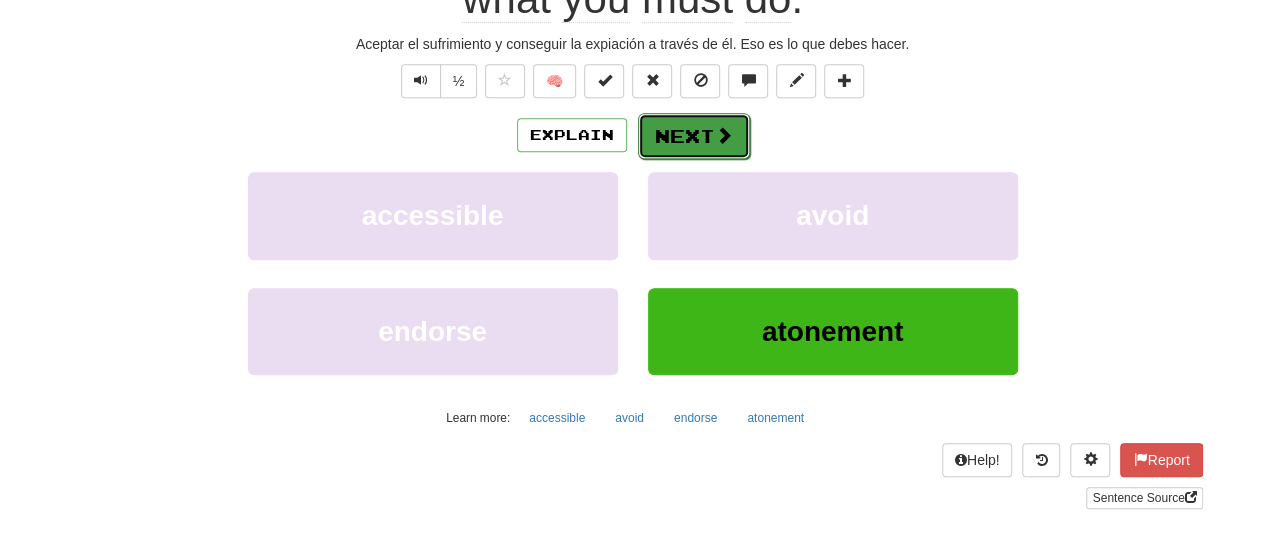 click on "Next" at bounding box center (694, 136) 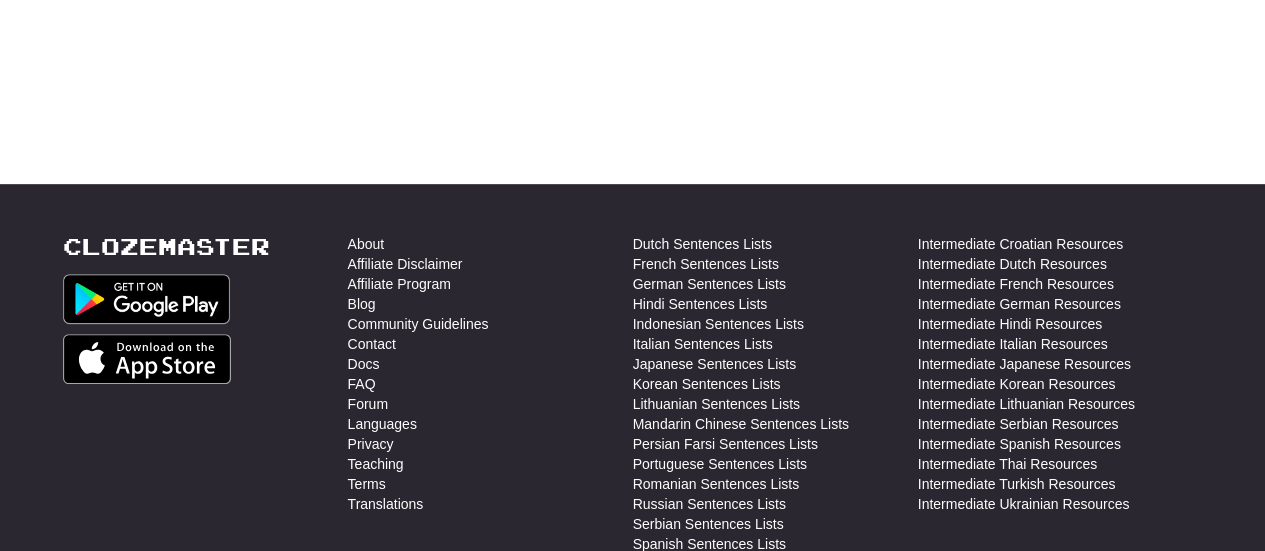 scroll, scrollTop: 0, scrollLeft: 0, axis: both 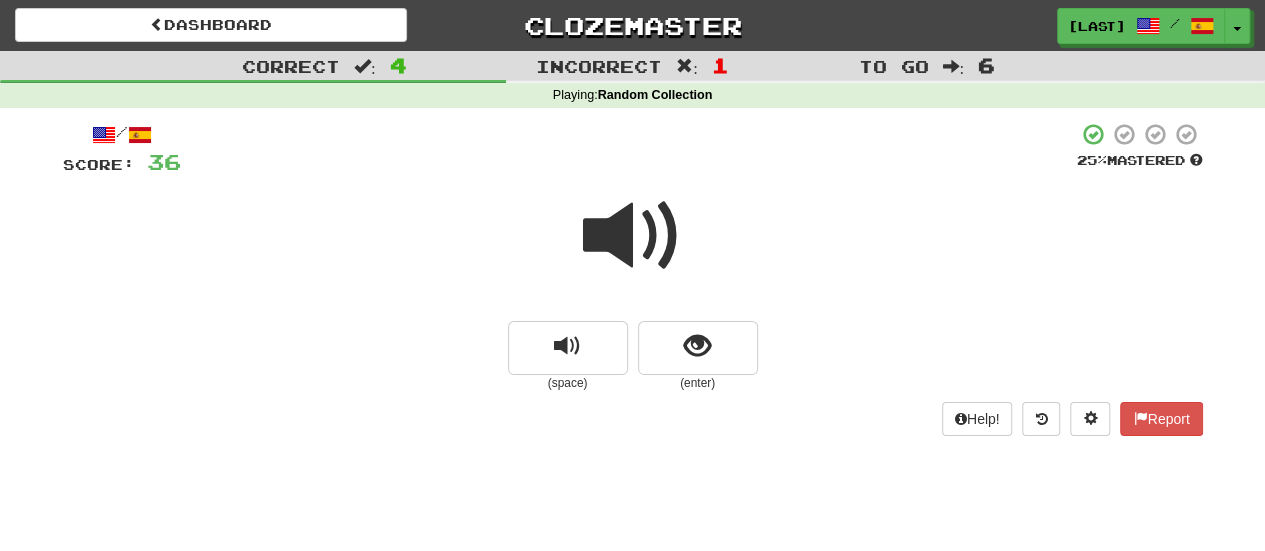 click at bounding box center [633, 236] 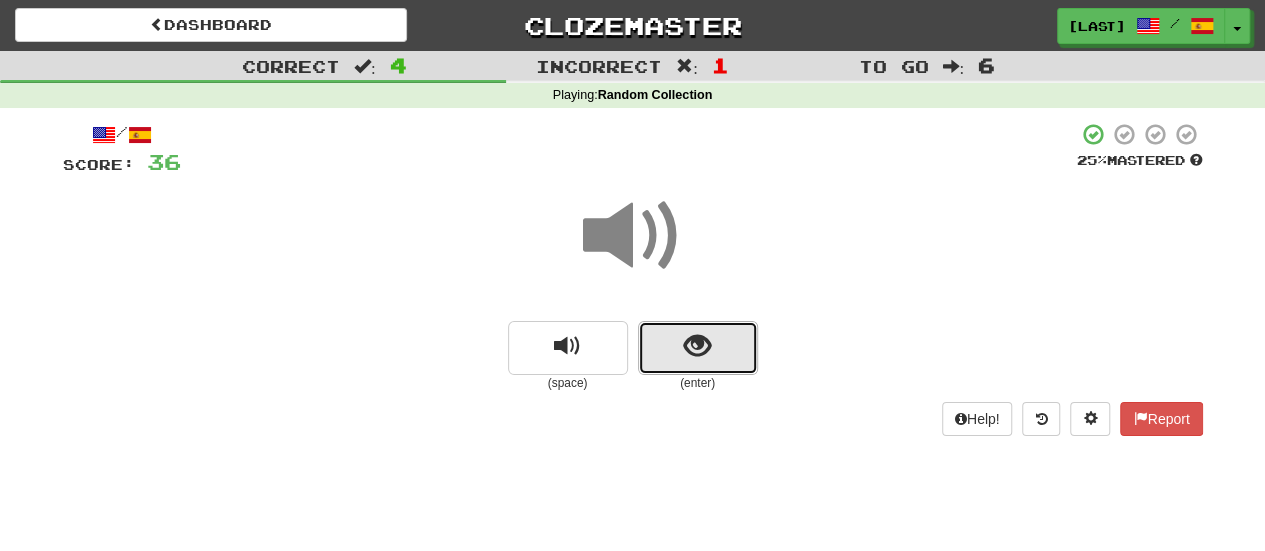click at bounding box center [698, 348] 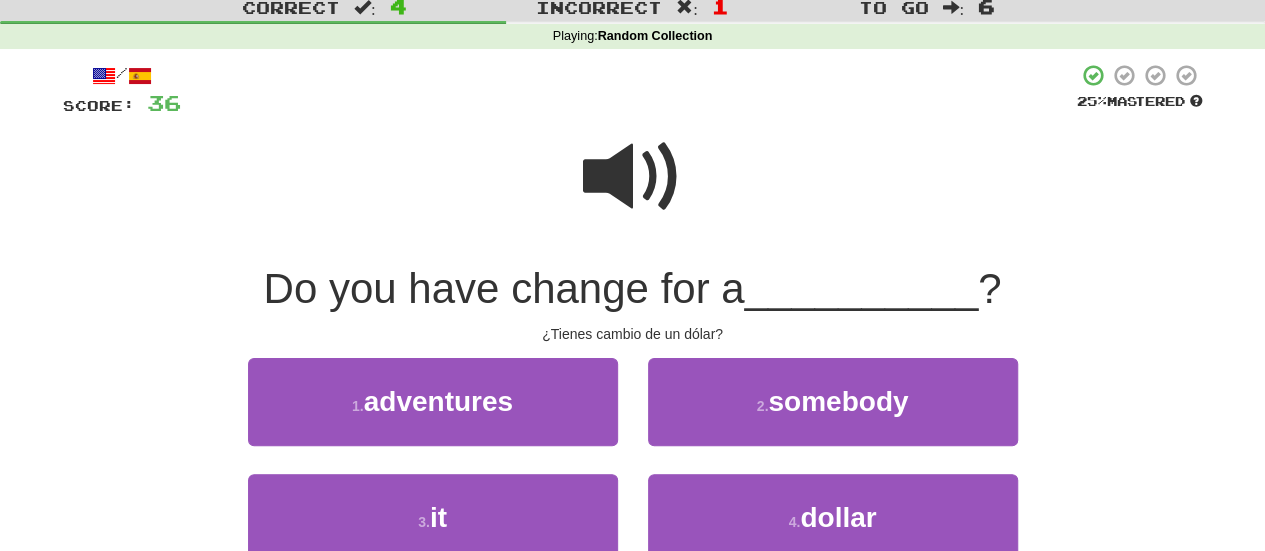 scroll, scrollTop: 87, scrollLeft: 0, axis: vertical 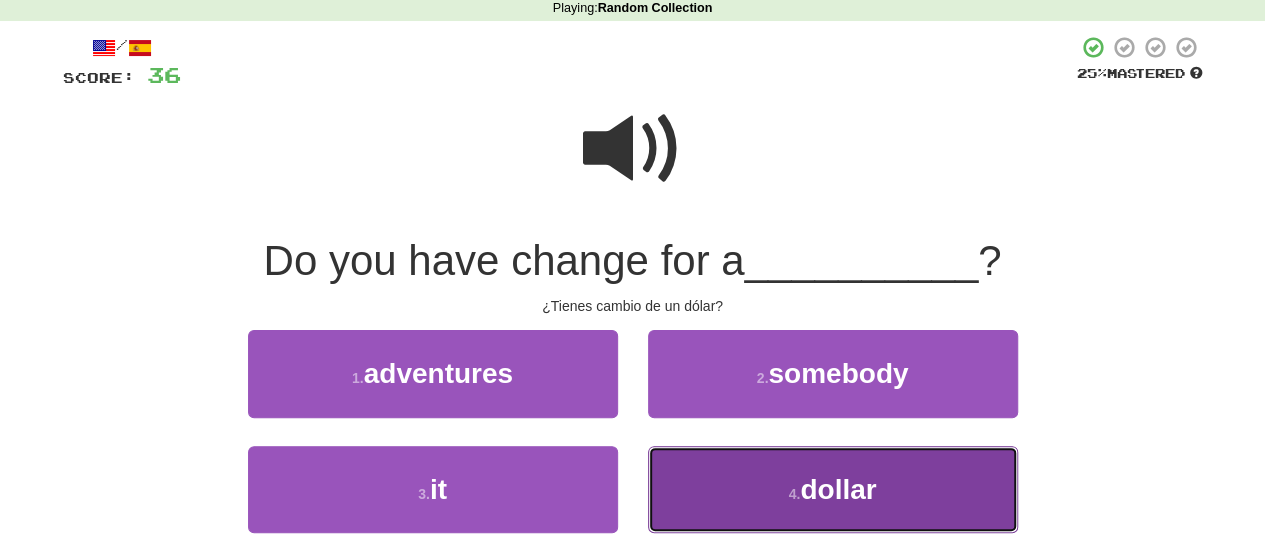 click on "4 .  dollar" at bounding box center (833, 489) 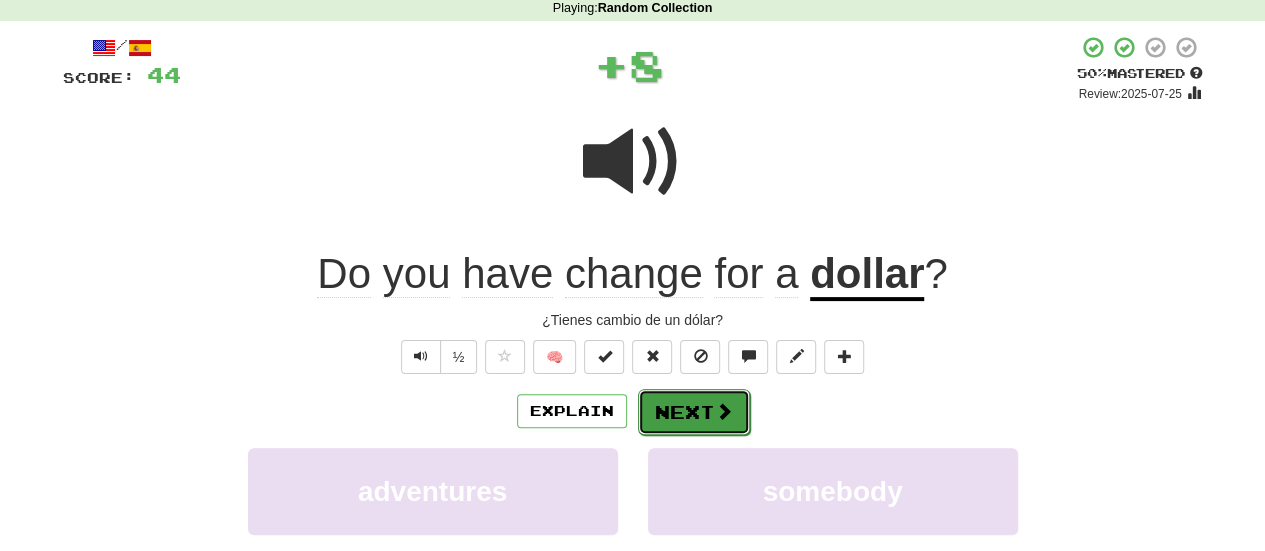 click on "Next" at bounding box center (694, 412) 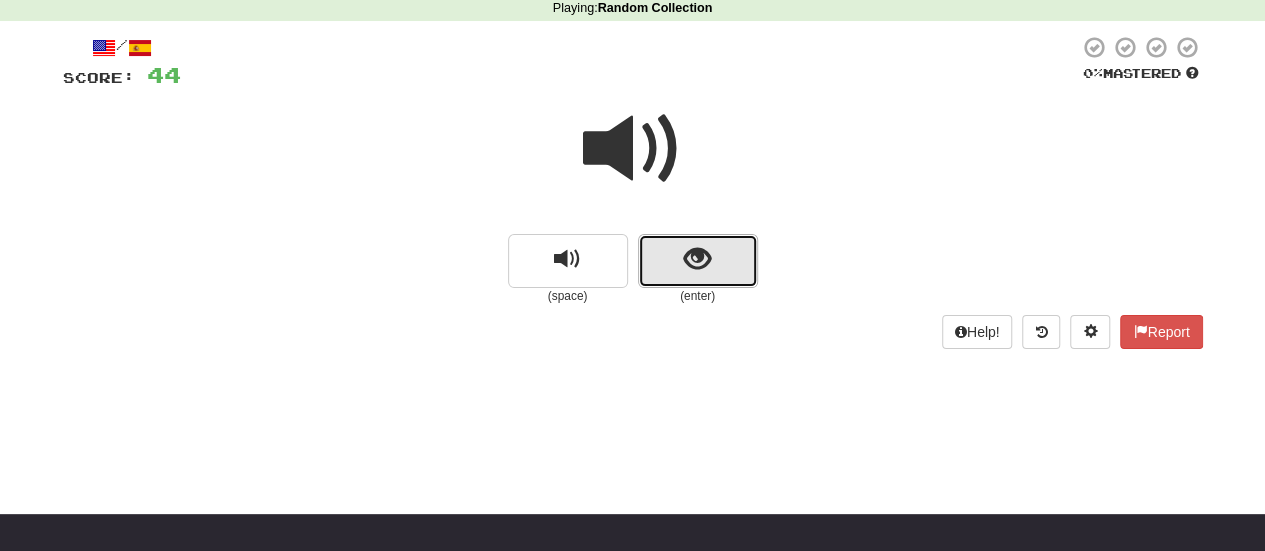 click at bounding box center (698, 261) 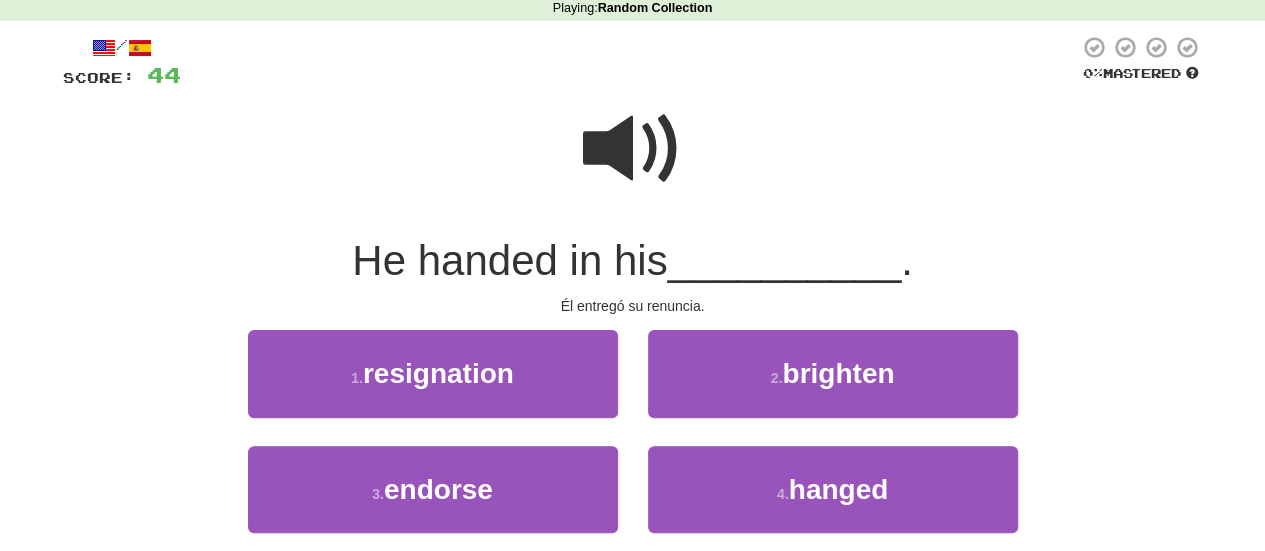 click at bounding box center [633, 149] 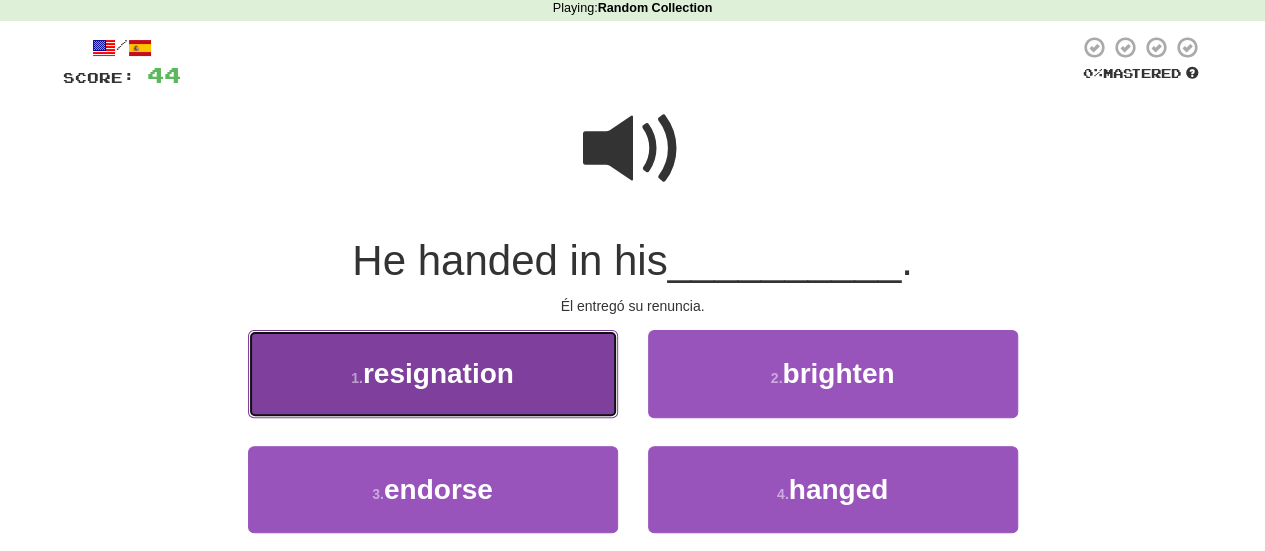 click on "resignation" at bounding box center [438, 373] 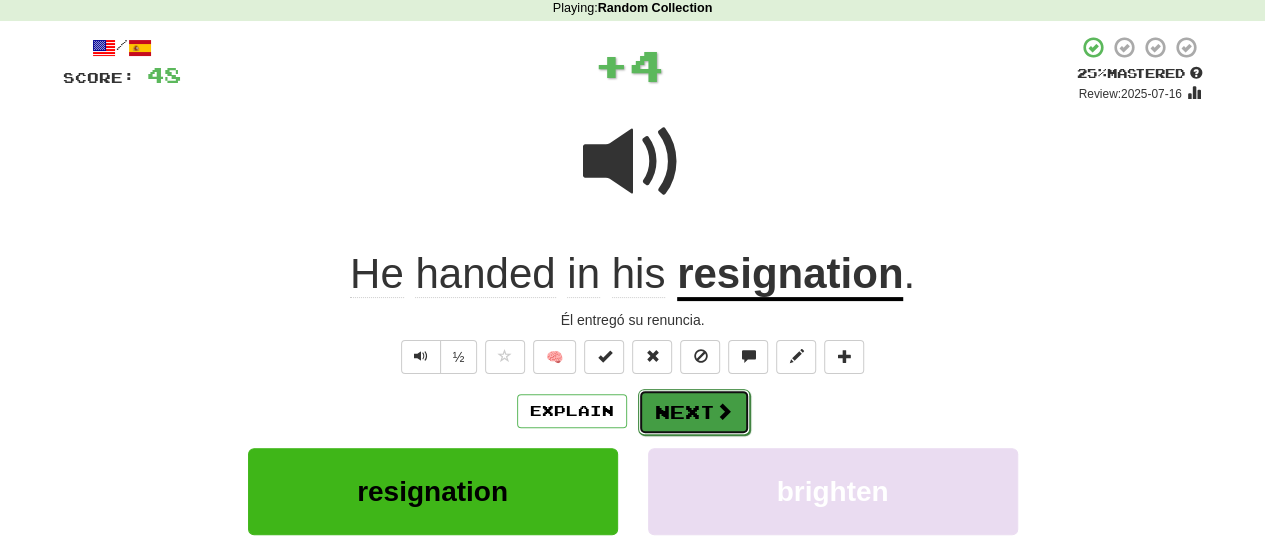 click on "Next" at bounding box center [694, 412] 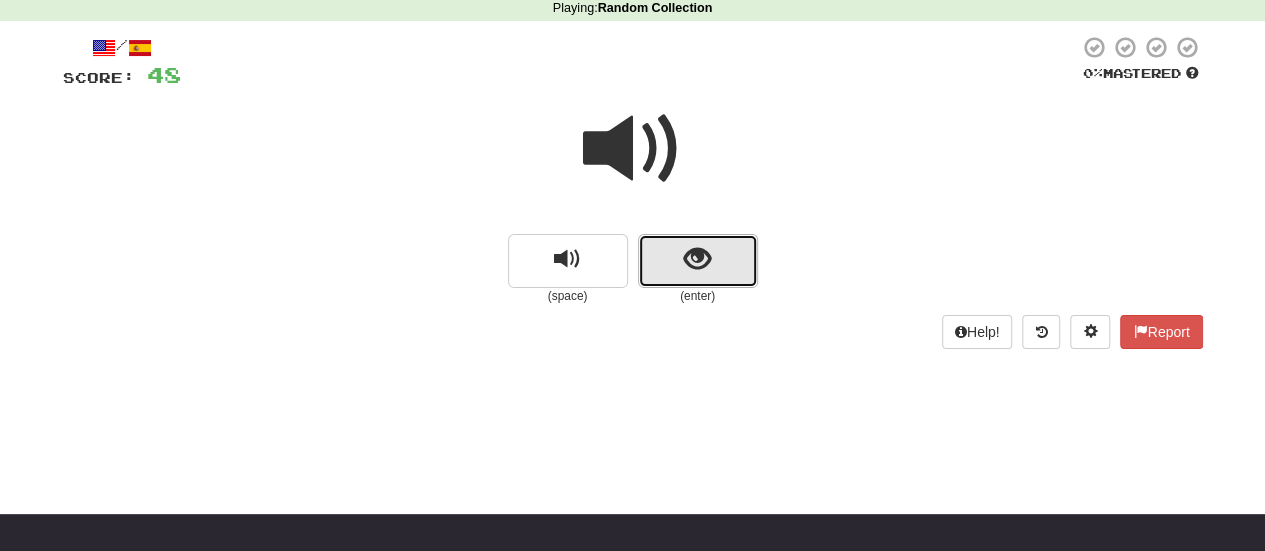 click at bounding box center [698, 261] 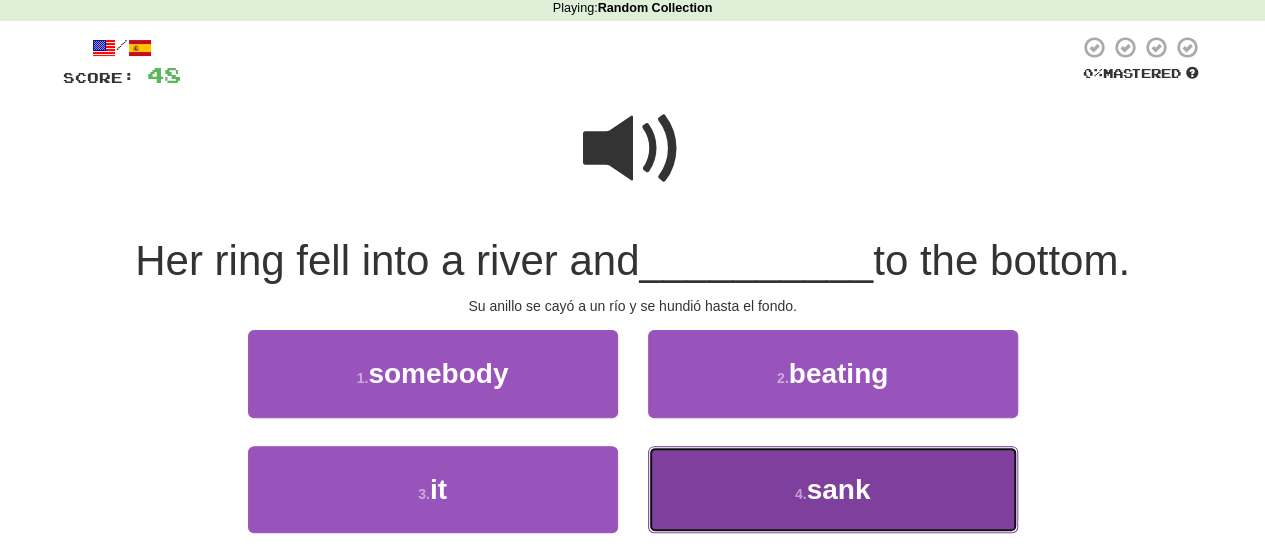 click on "4 .  sank" at bounding box center (833, 489) 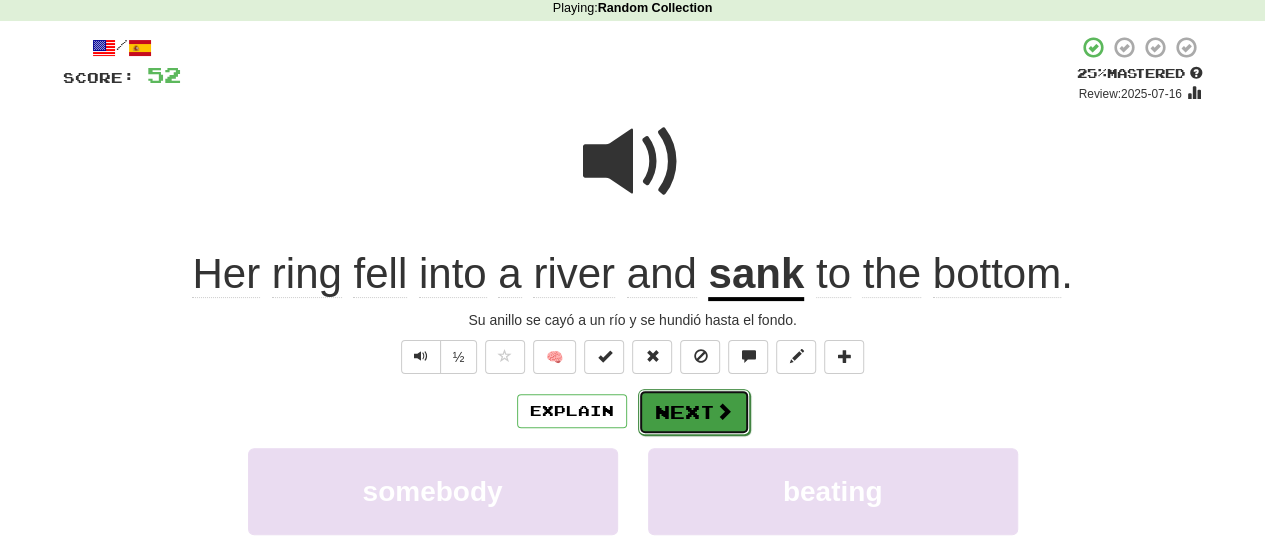 click on "Next" at bounding box center [694, 412] 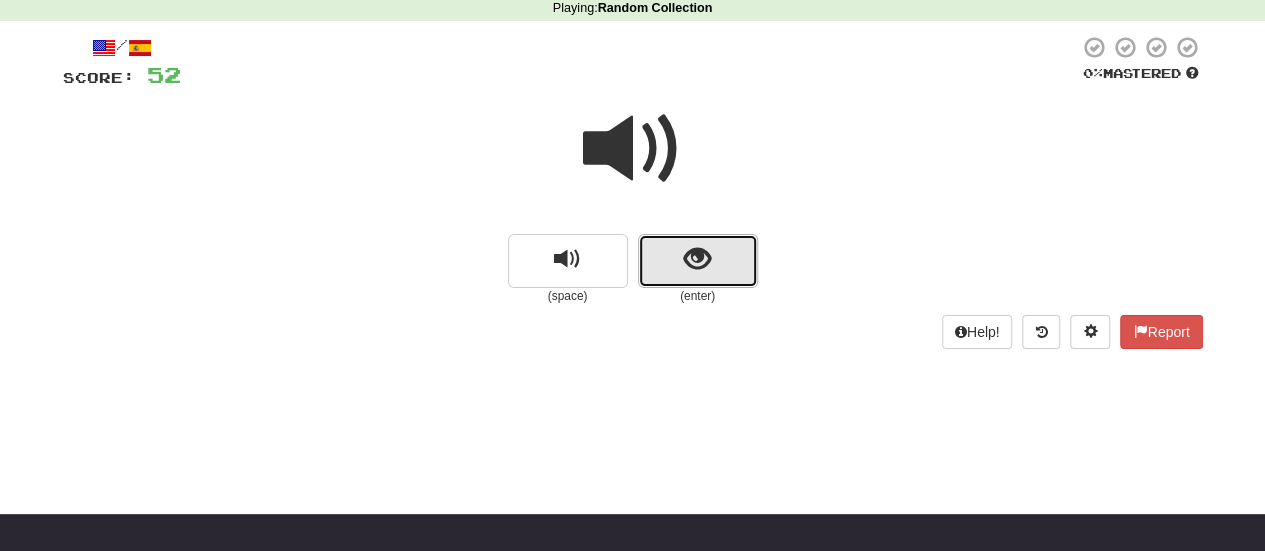 click at bounding box center (697, 259) 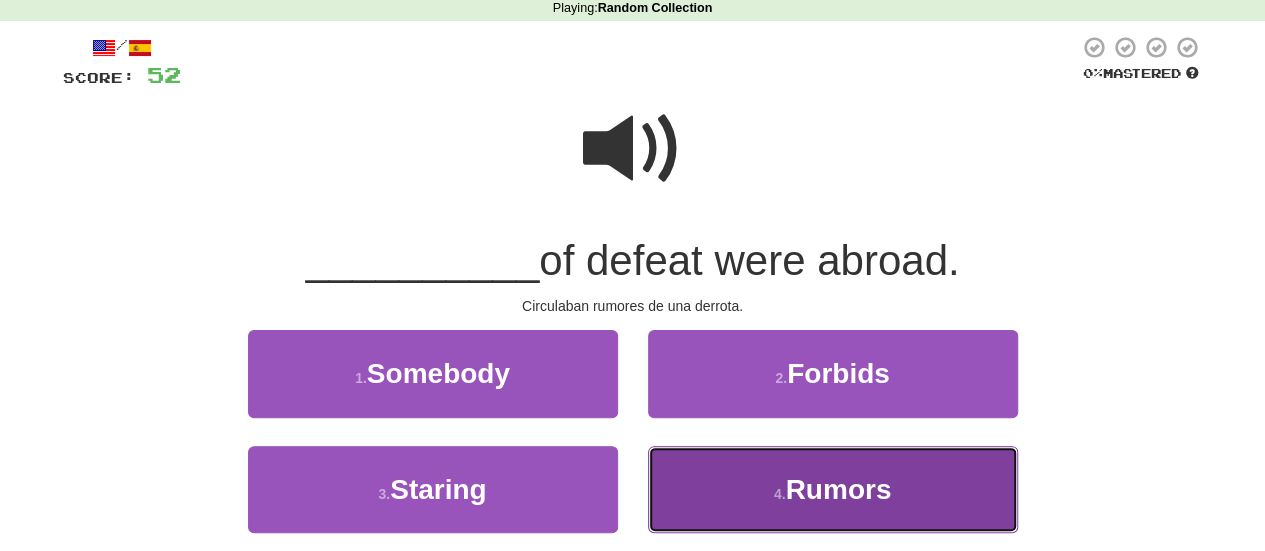 click on "4 .  Rumors" at bounding box center [833, 489] 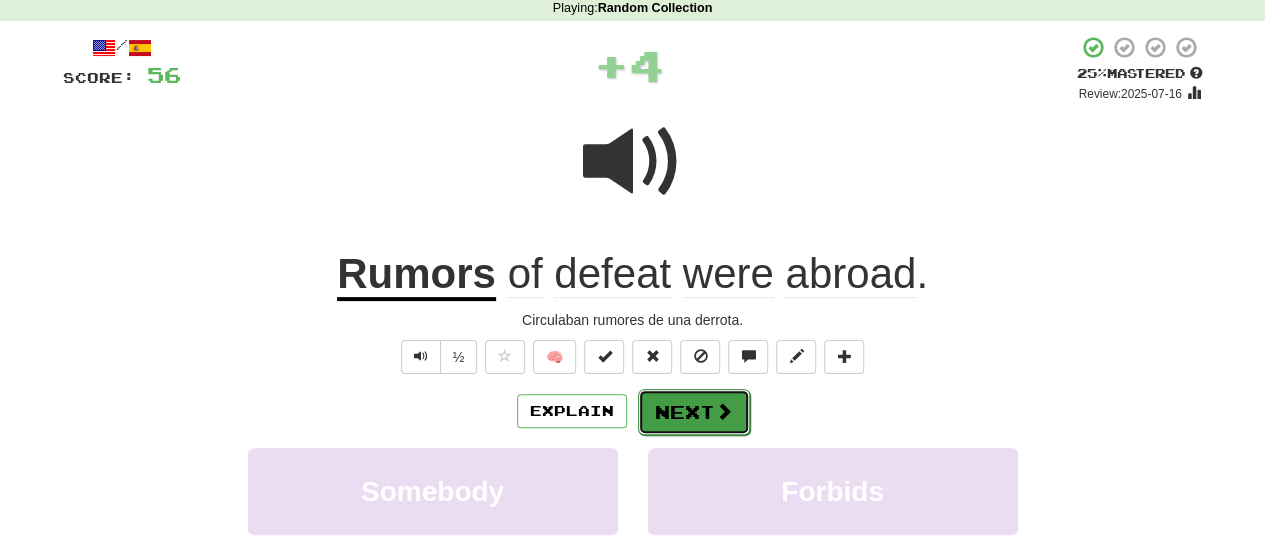 click on "Next" at bounding box center [694, 412] 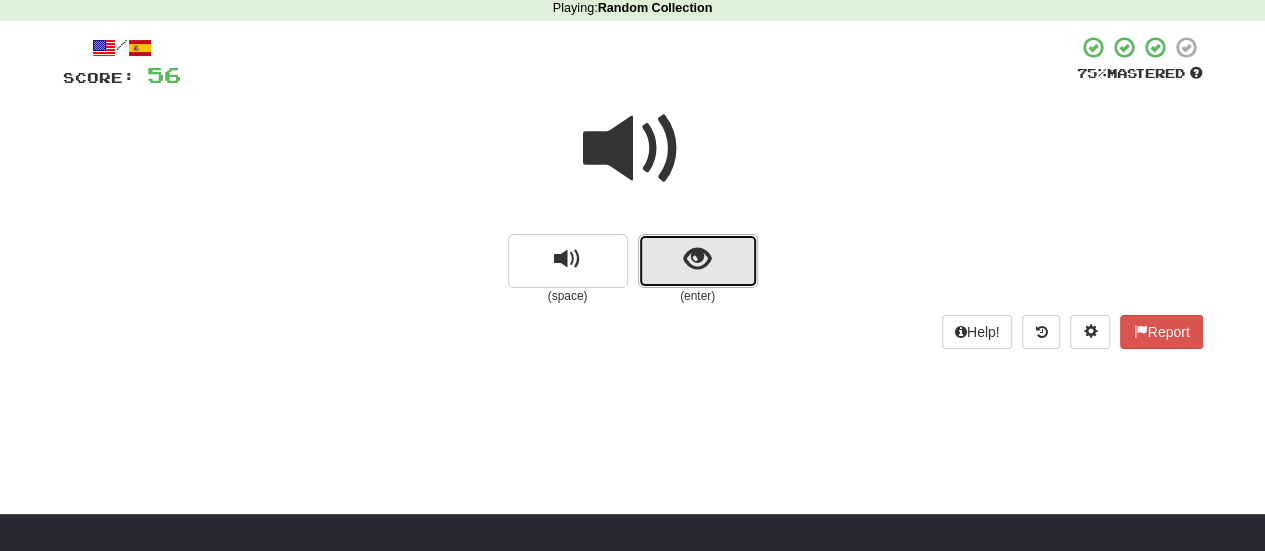 click at bounding box center [698, 261] 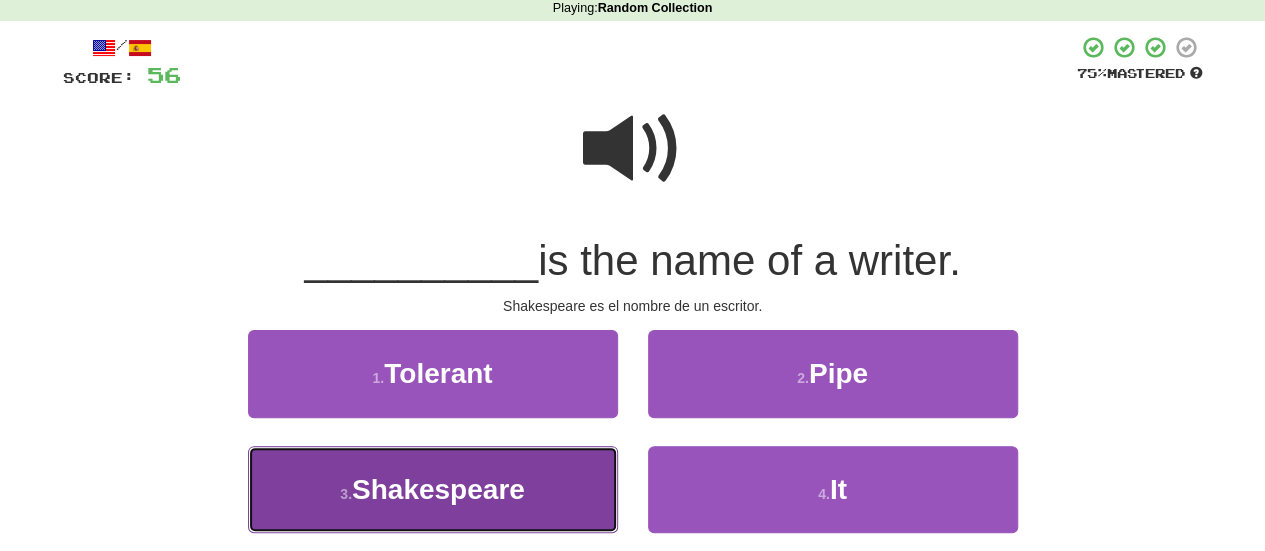 click on "3 .  Shakespeare" at bounding box center [433, 489] 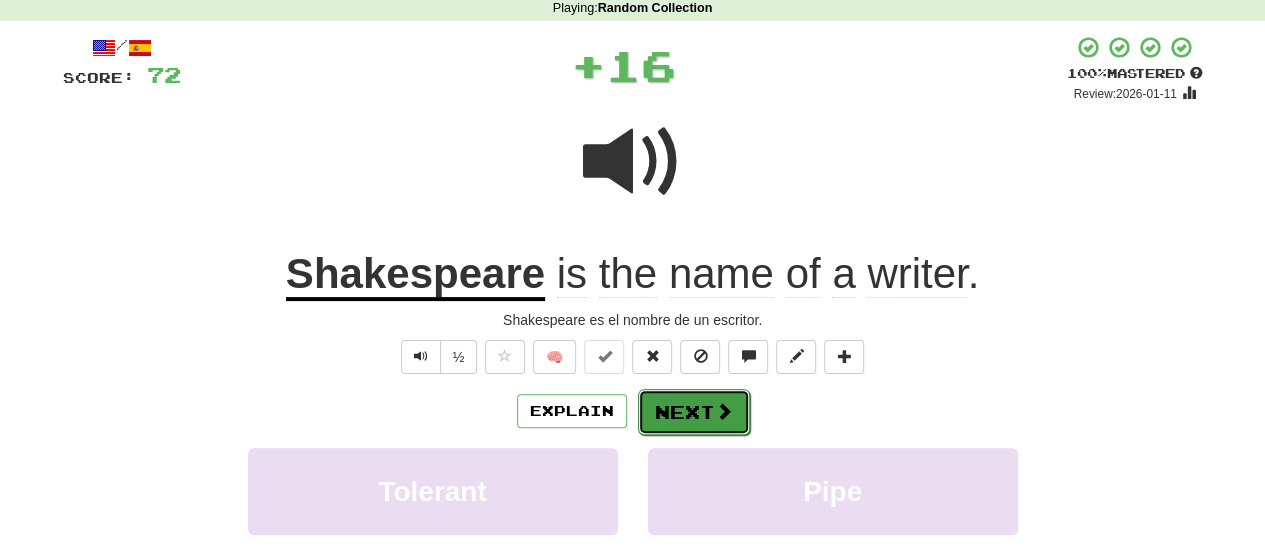 click on "Next" at bounding box center (694, 412) 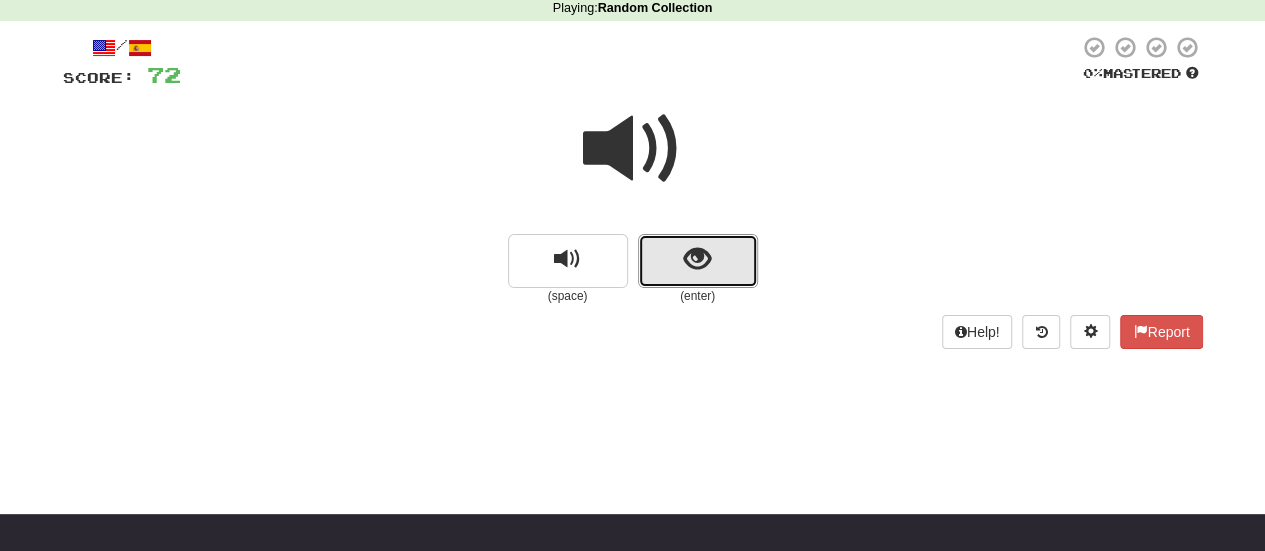 click at bounding box center (698, 261) 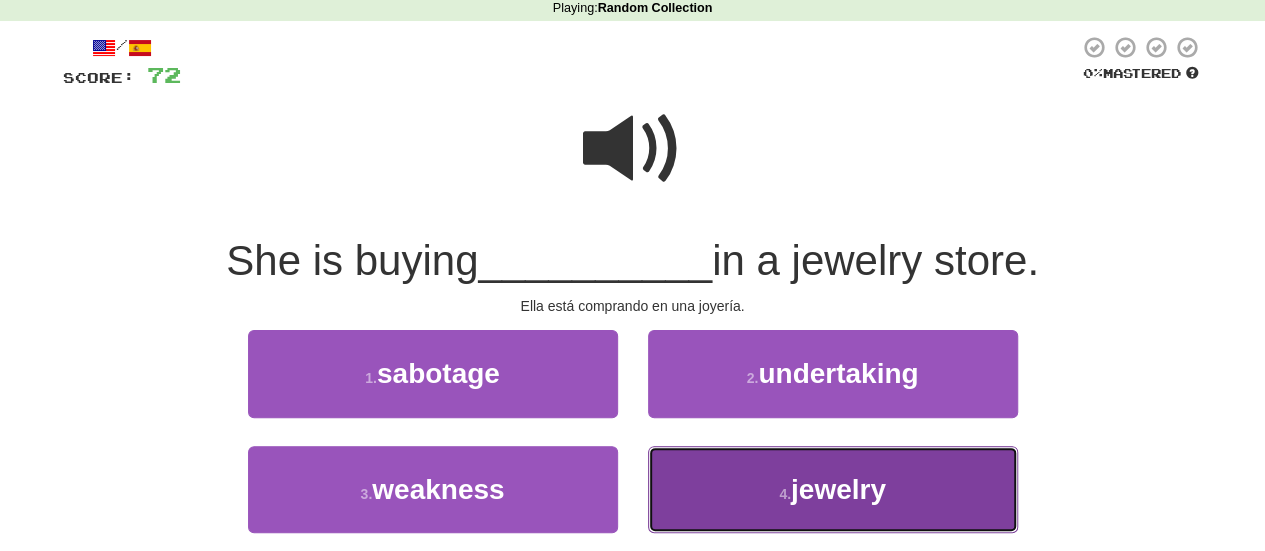 click on "4 .  jewelry" at bounding box center [833, 489] 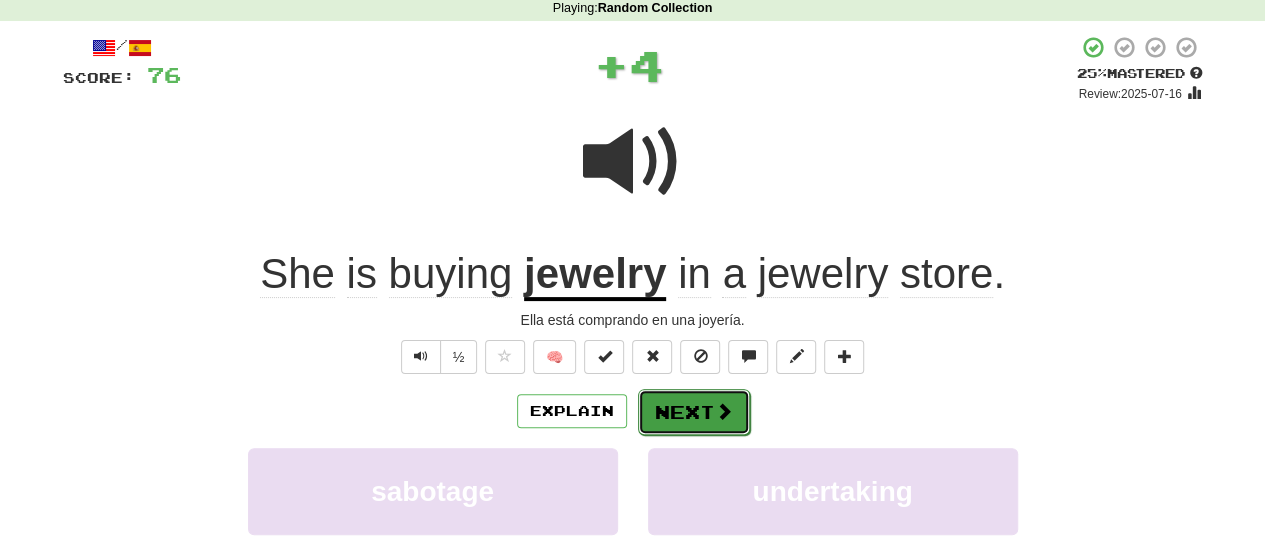 click on "Next" at bounding box center (694, 412) 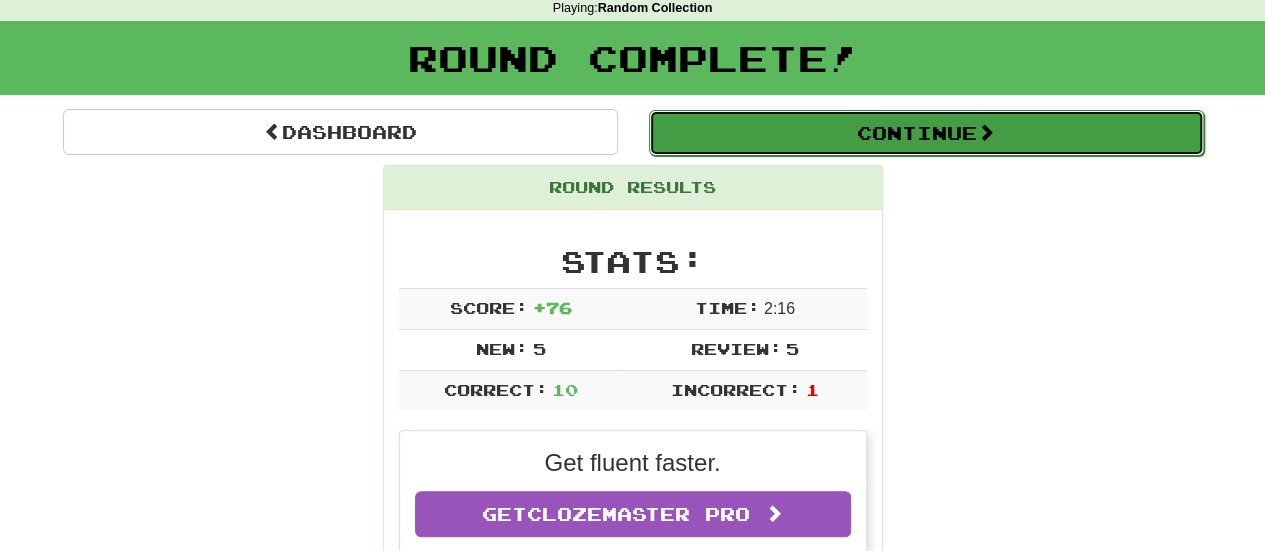 click on "Continue" at bounding box center [926, 133] 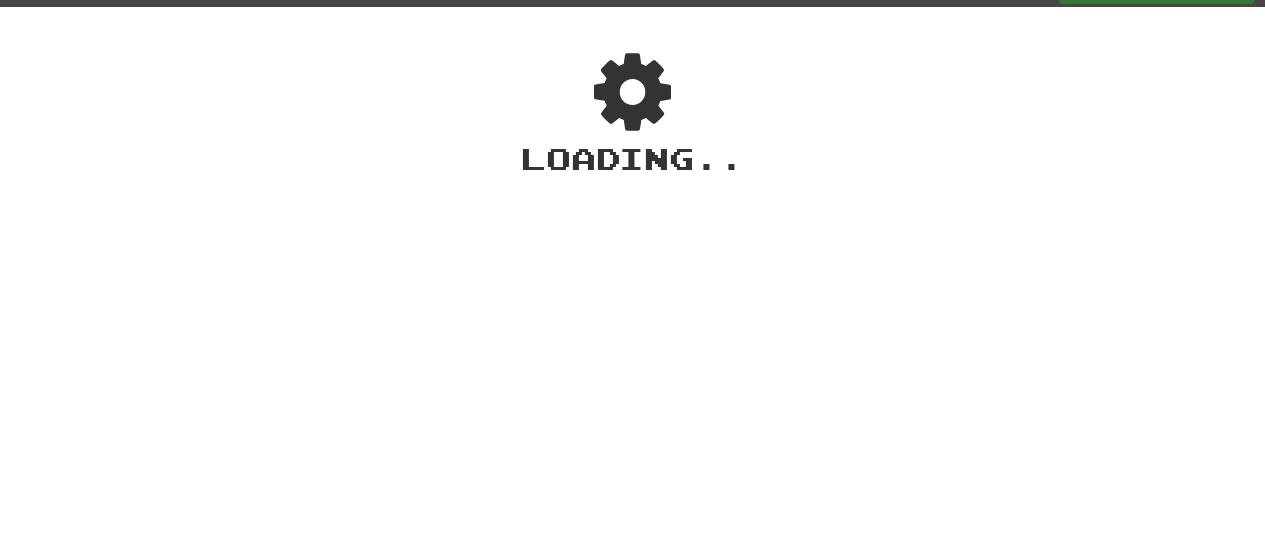 scroll, scrollTop: 0, scrollLeft: 0, axis: both 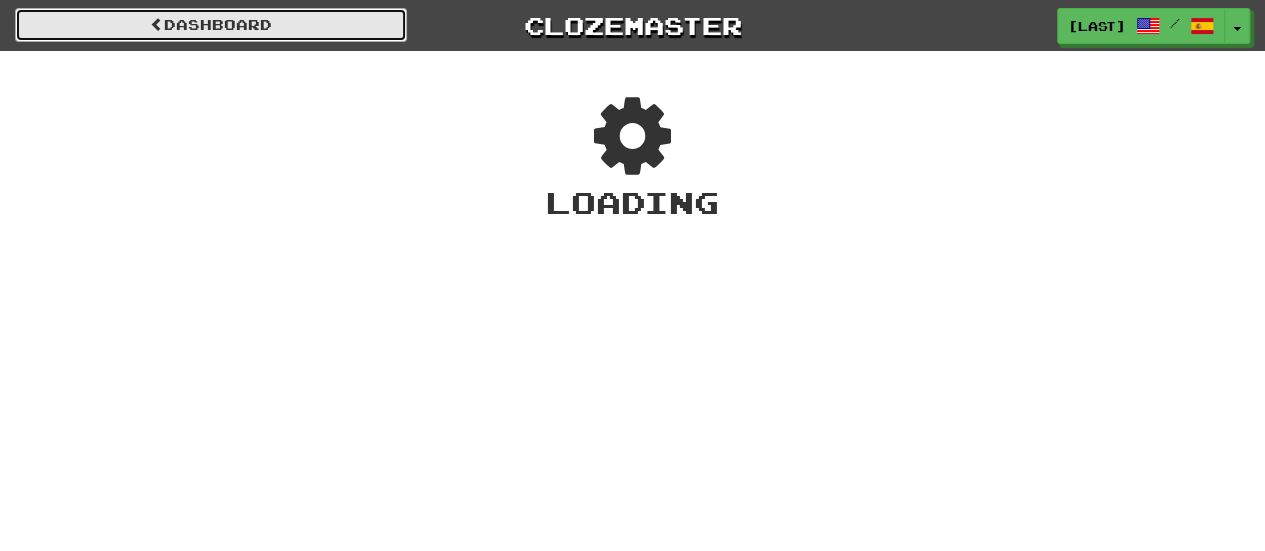 click on "Dashboard" at bounding box center [211, 25] 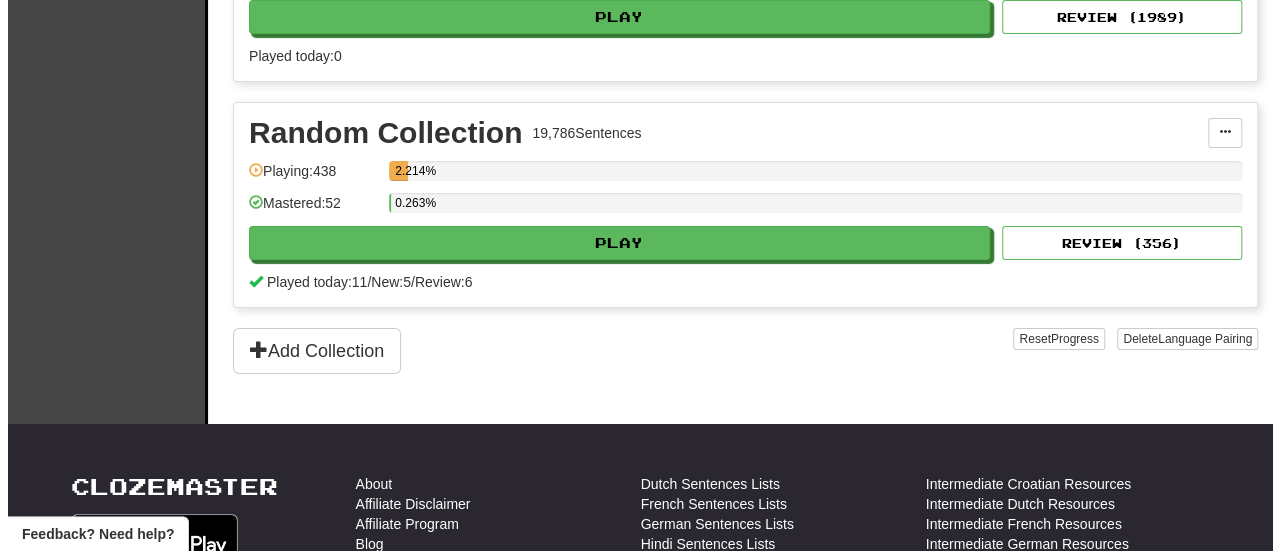 scroll, scrollTop: 3336, scrollLeft: 0, axis: vertical 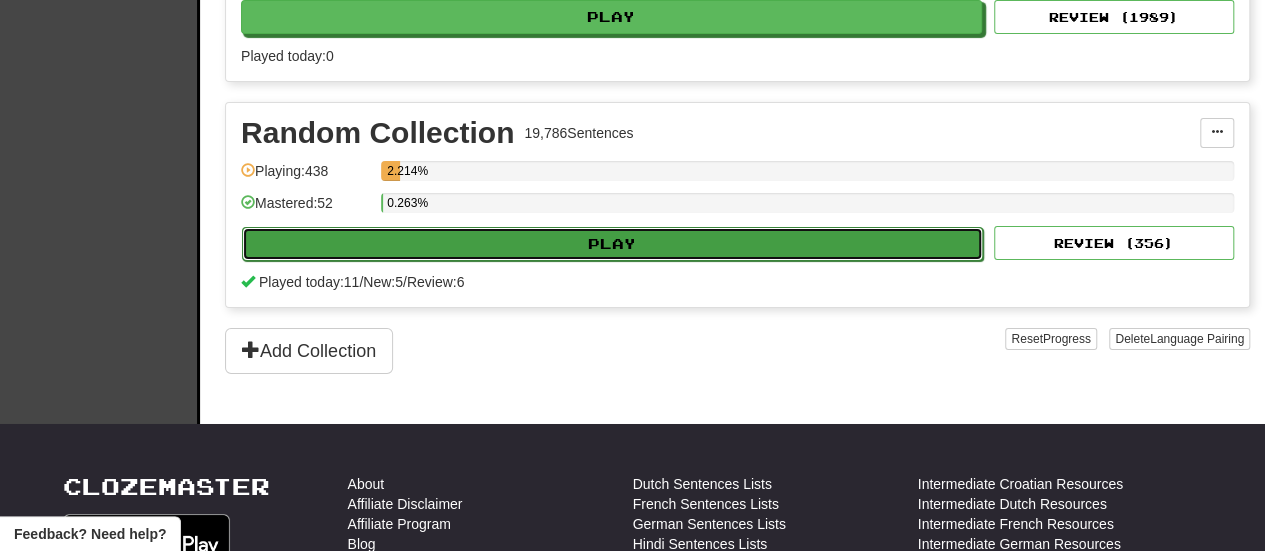 click on "Play" at bounding box center [612, 244] 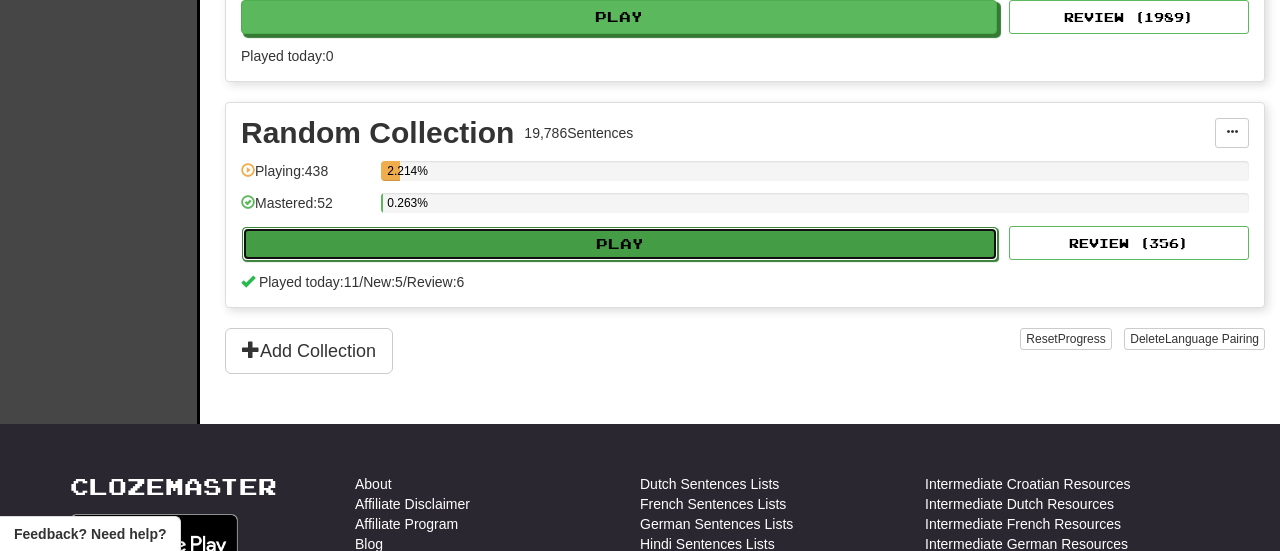 select on "**" 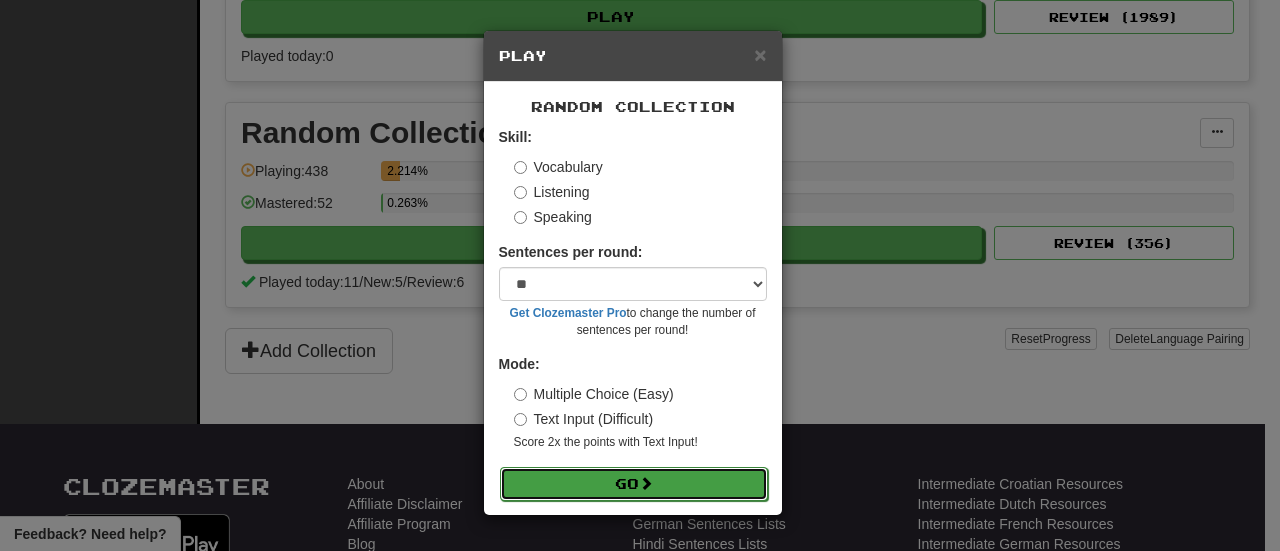click on "Go" at bounding box center [634, 484] 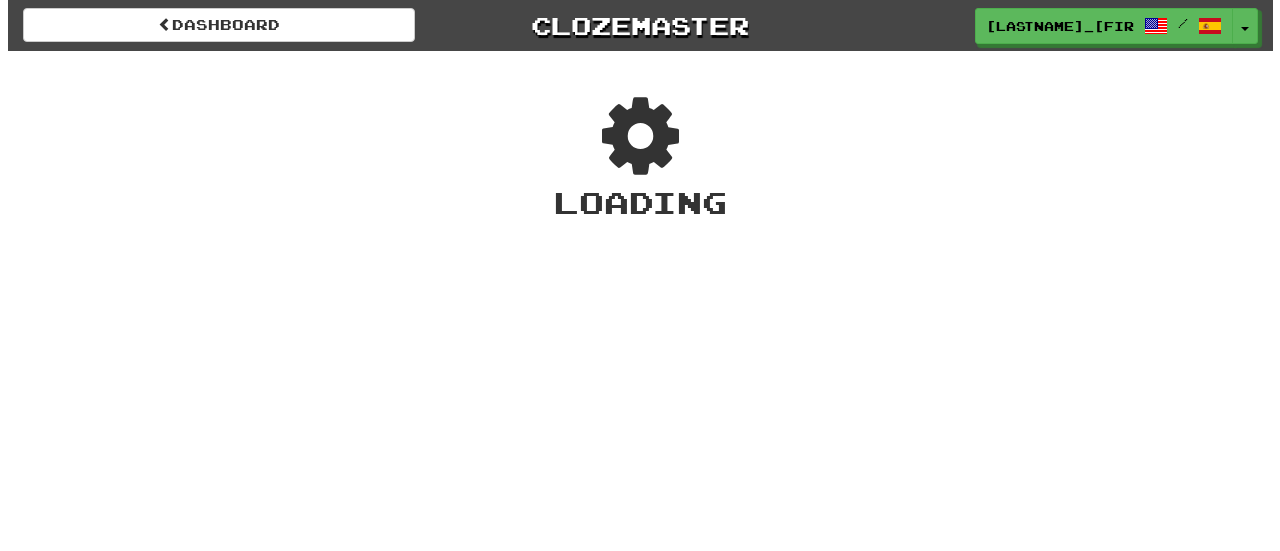 scroll, scrollTop: 0, scrollLeft: 0, axis: both 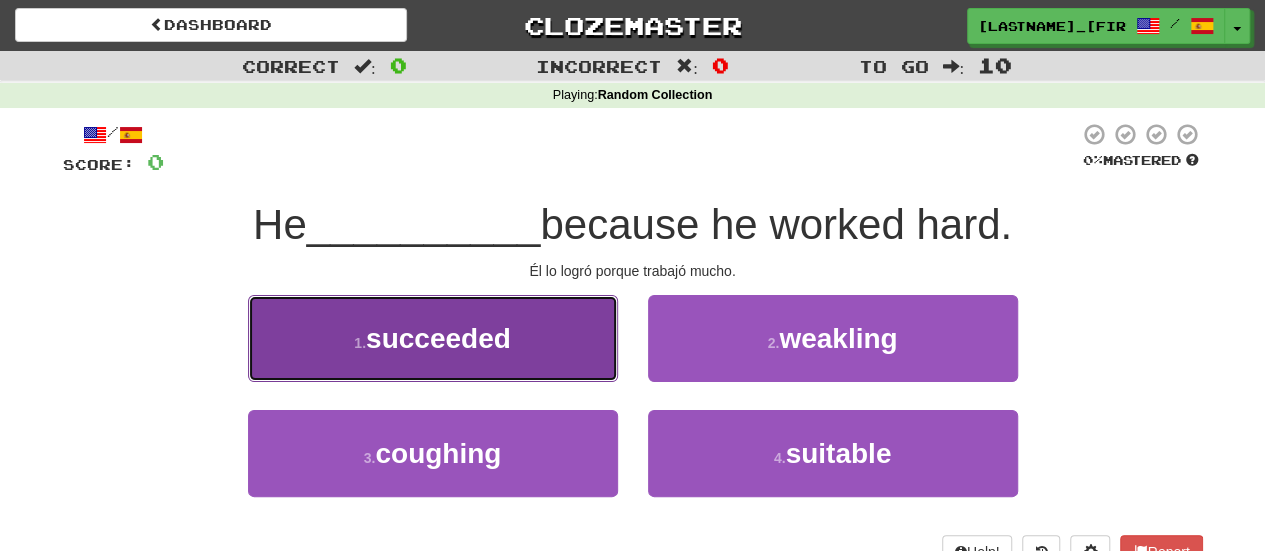click on "1 .  succeeded" at bounding box center (433, 338) 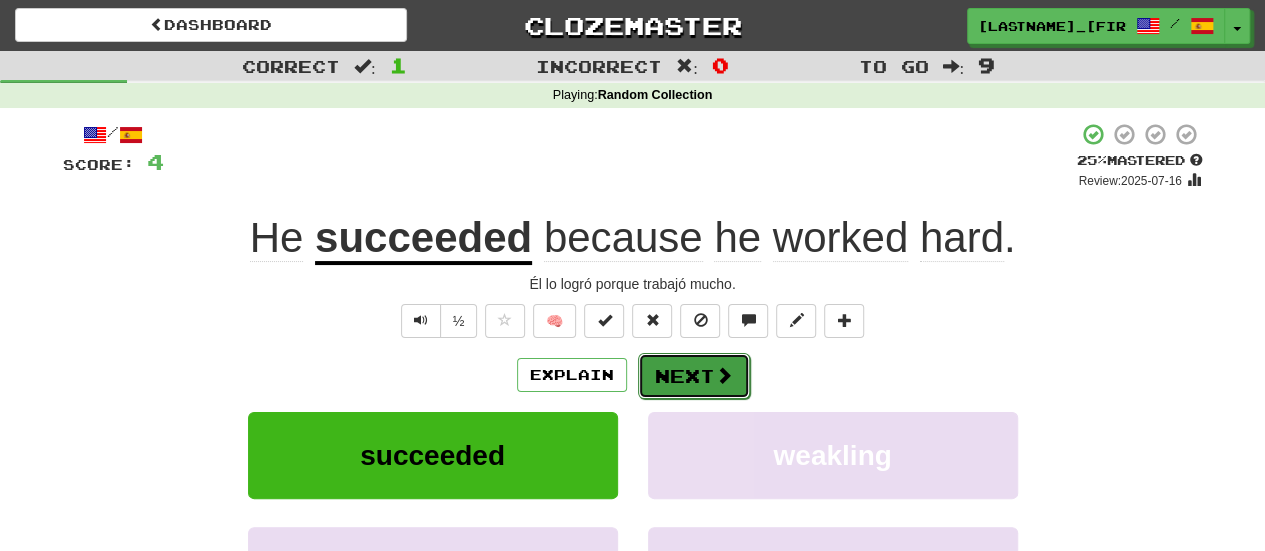 click on "Next" at bounding box center (694, 376) 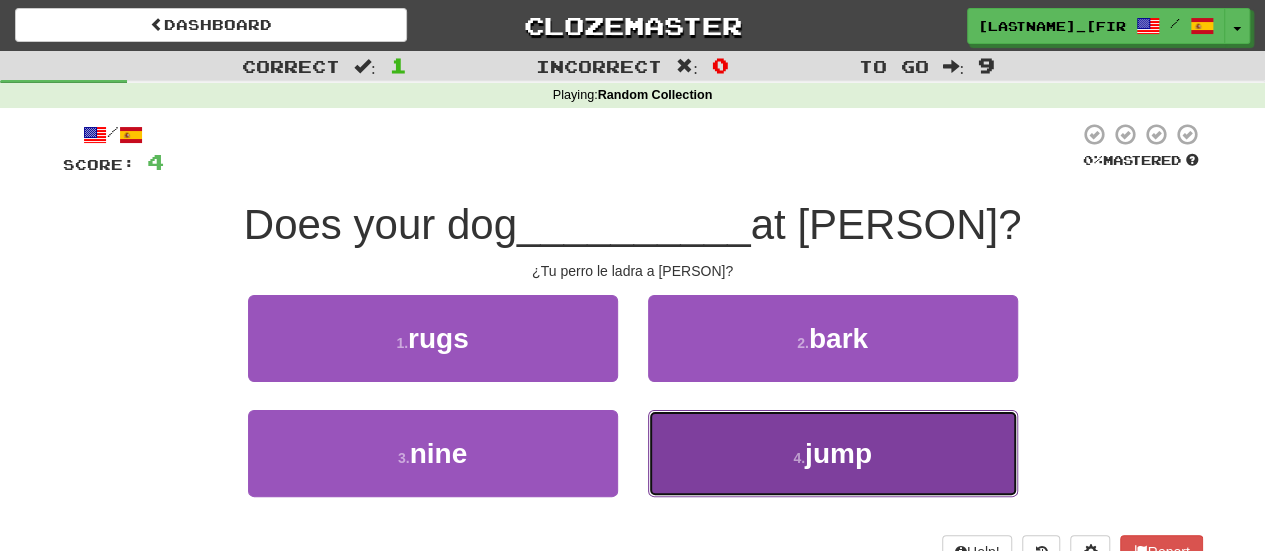 click on "4 .  jump" at bounding box center (833, 453) 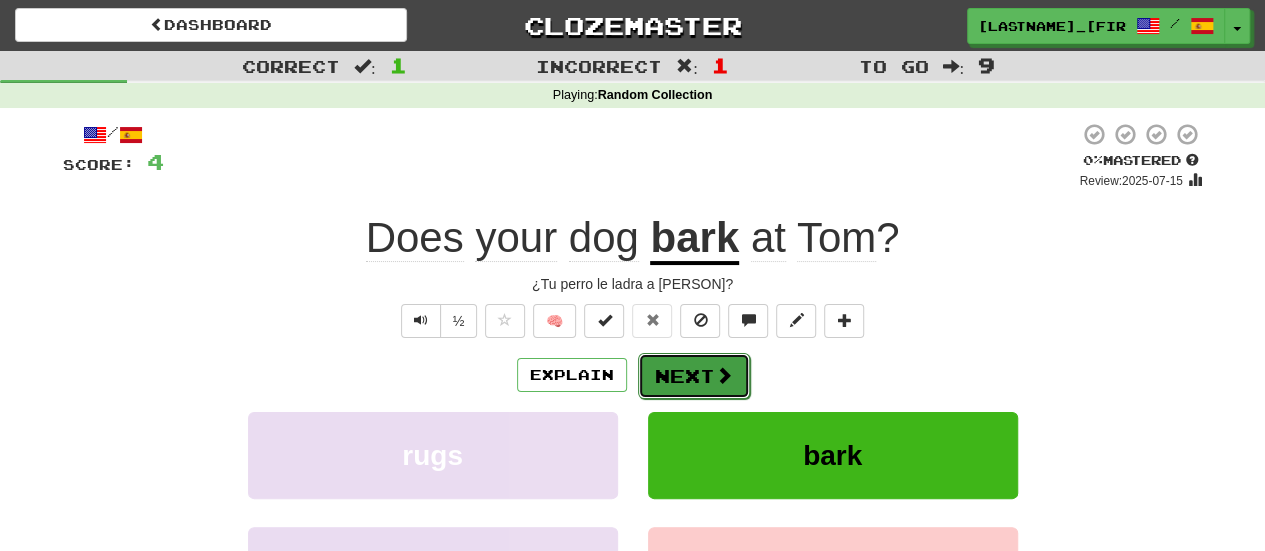 click at bounding box center (724, 375) 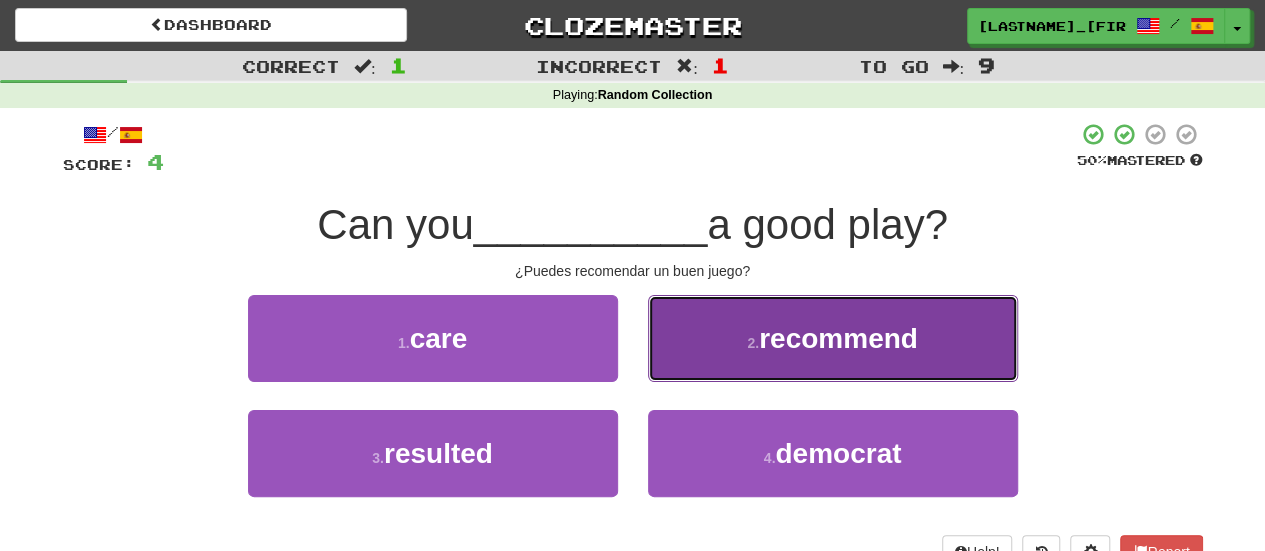 click on "2 .  recommend" at bounding box center [833, 338] 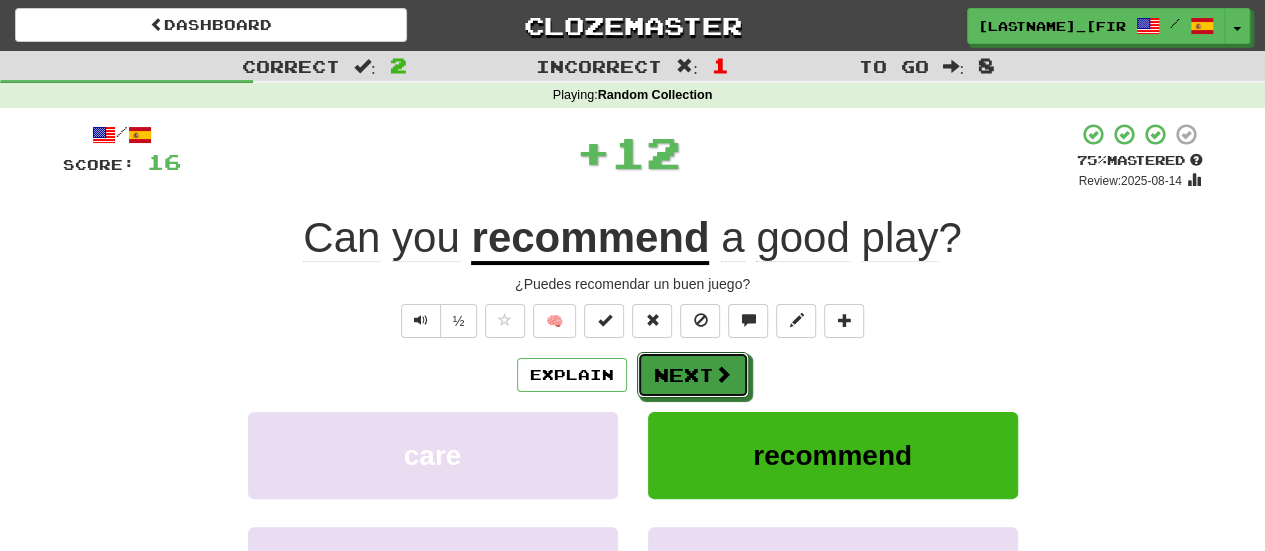 click at bounding box center (723, 374) 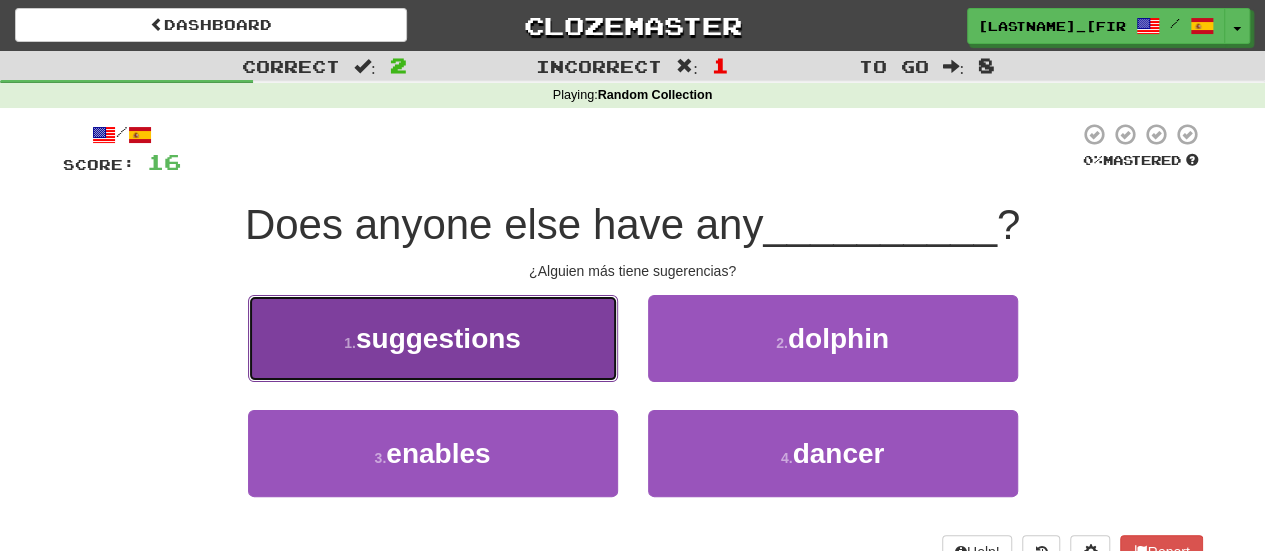 click on "1 .  suggestions" at bounding box center (433, 338) 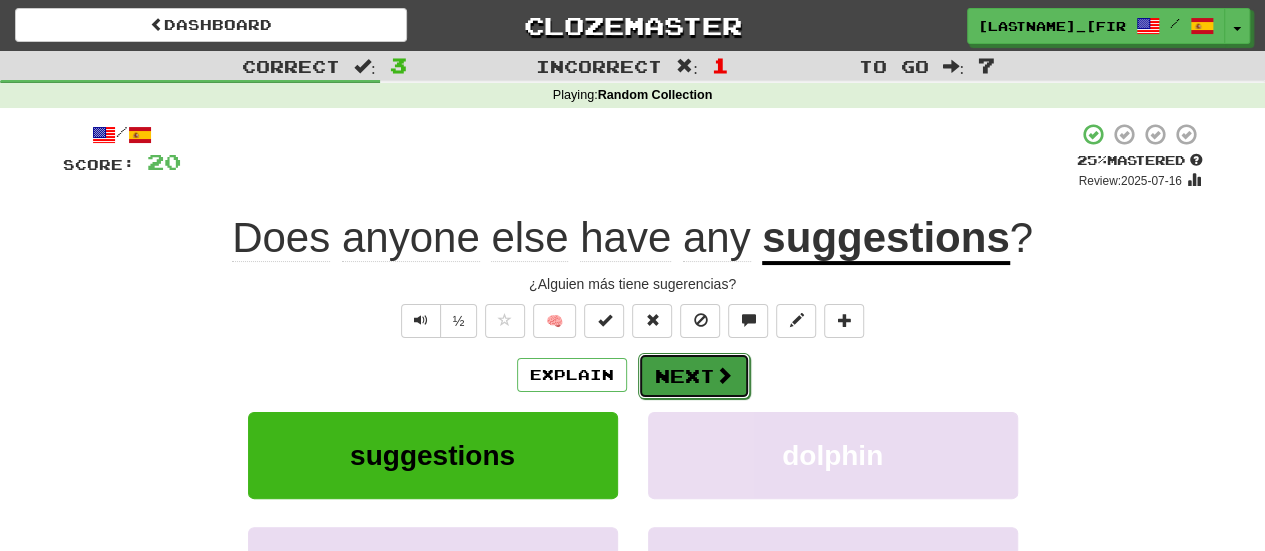 click on "Next" at bounding box center [694, 376] 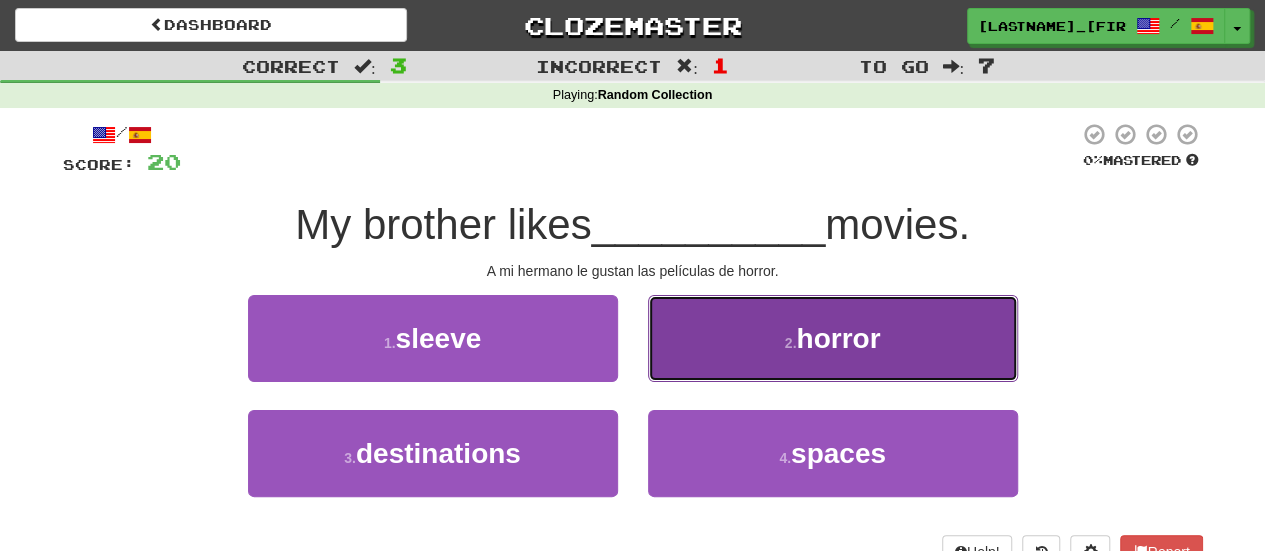 click on "2 .  horror" at bounding box center [833, 338] 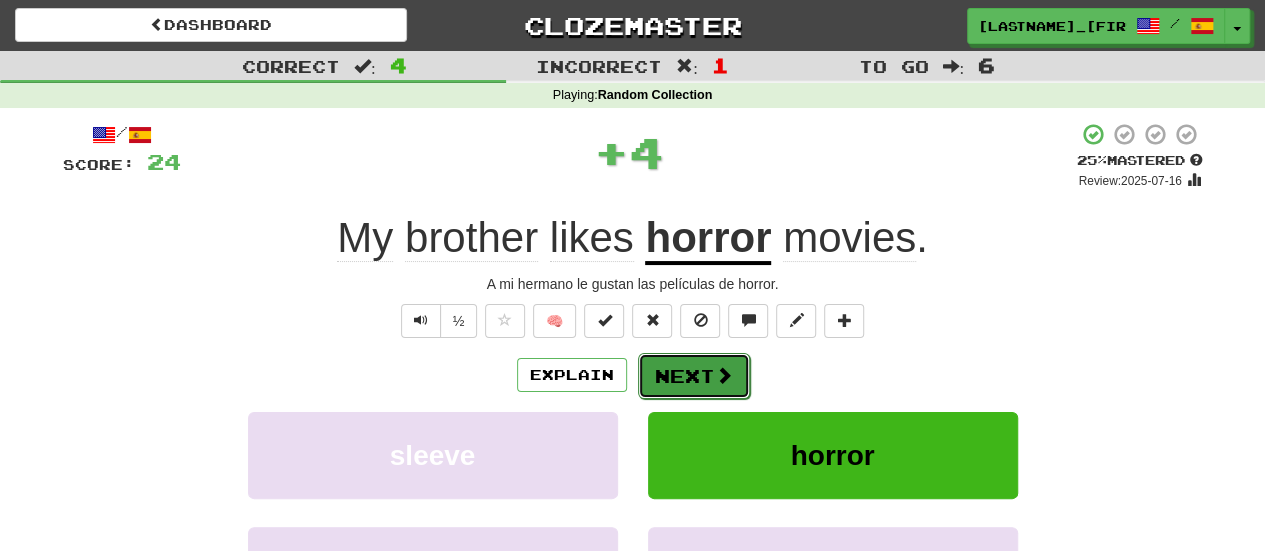 click on "Next" at bounding box center [694, 376] 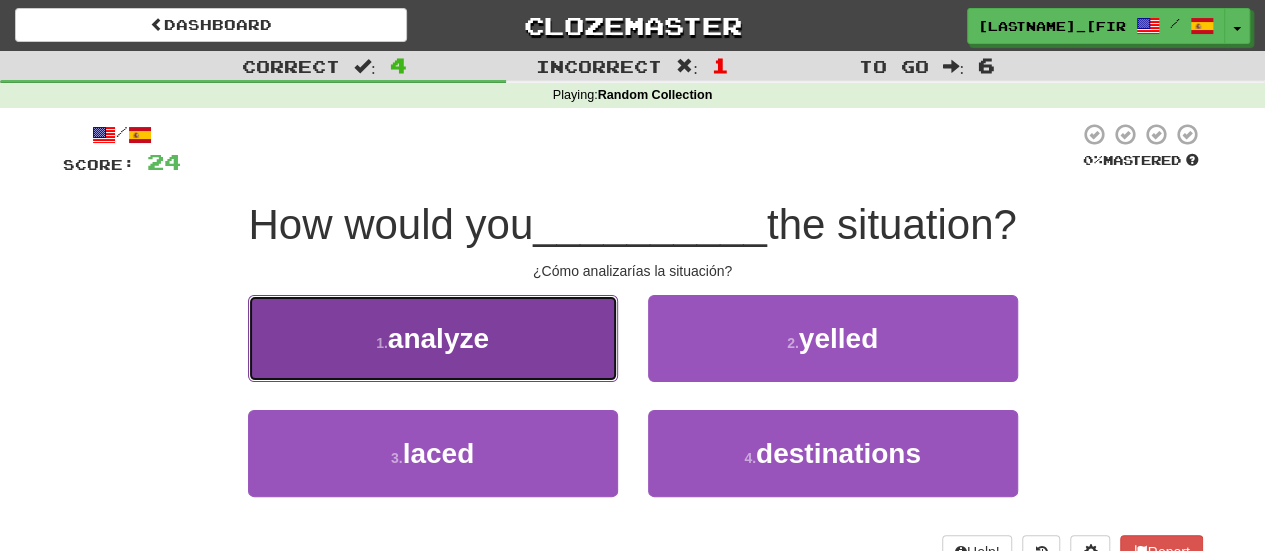 click on "1 .  analyze" at bounding box center (433, 338) 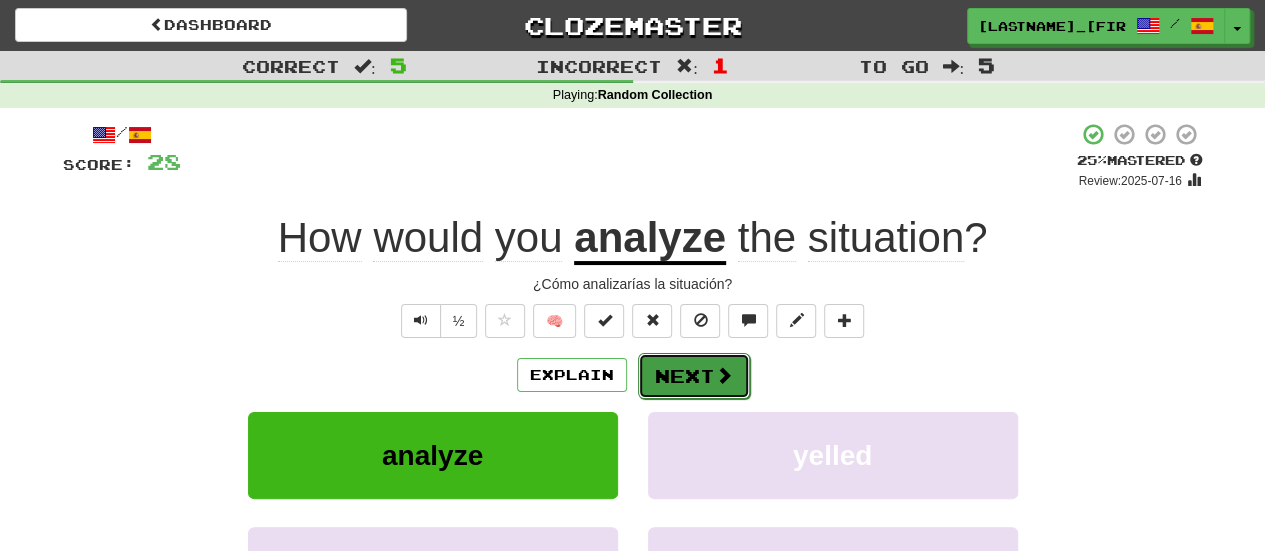 click on "Next" at bounding box center (694, 376) 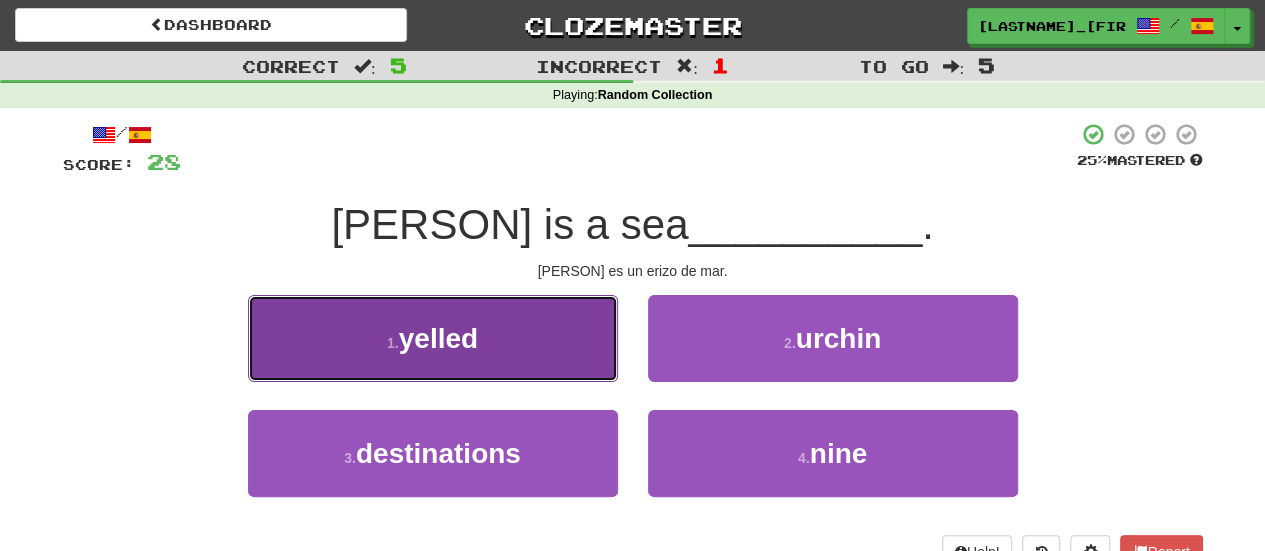 click on "1 .  yelled" at bounding box center (433, 338) 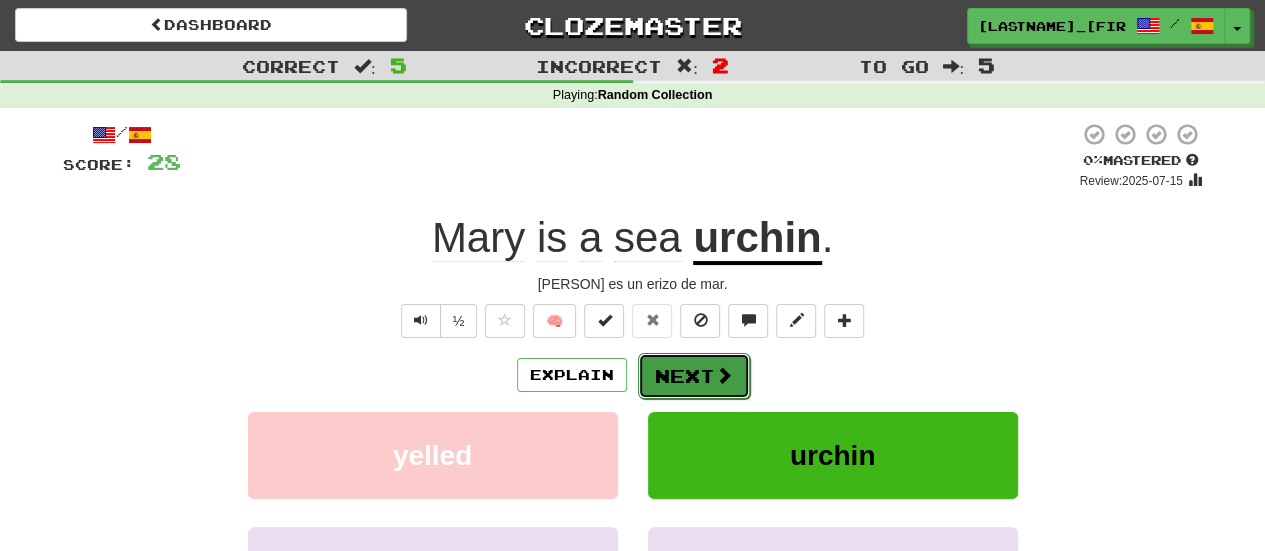 click on "Next" at bounding box center [694, 376] 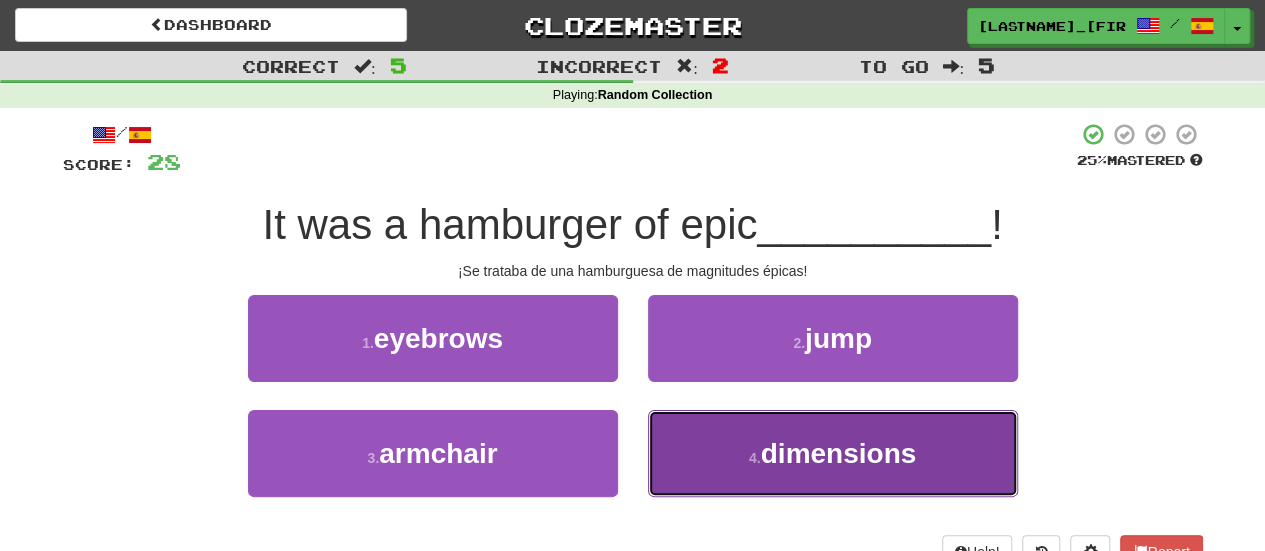 click on "4 .  dimensions" at bounding box center [833, 453] 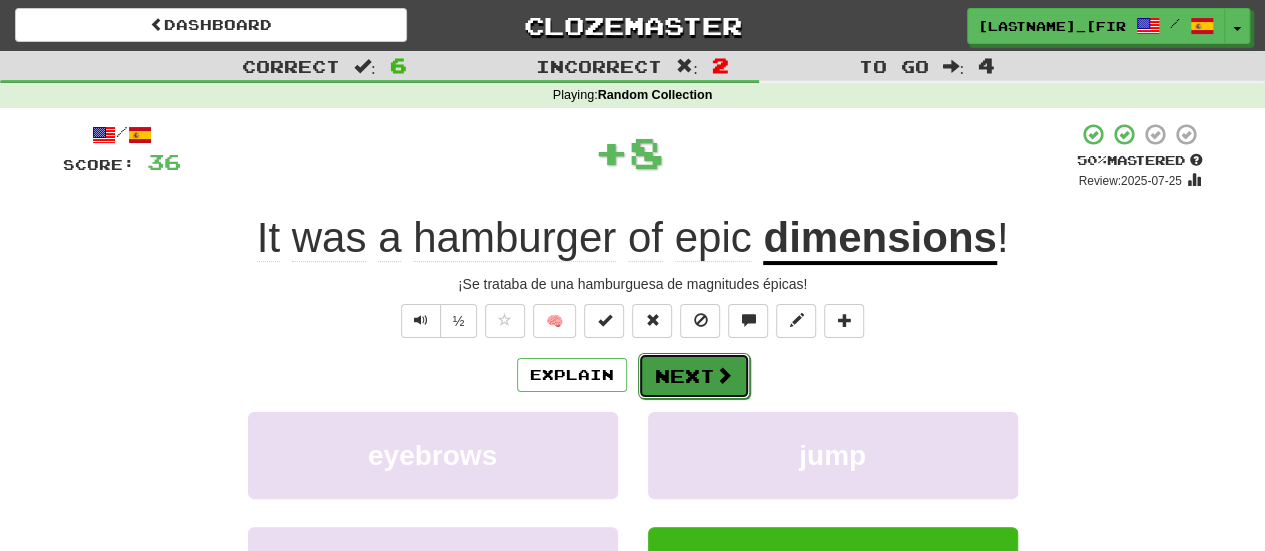 click on "Next" at bounding box center (694, 376) 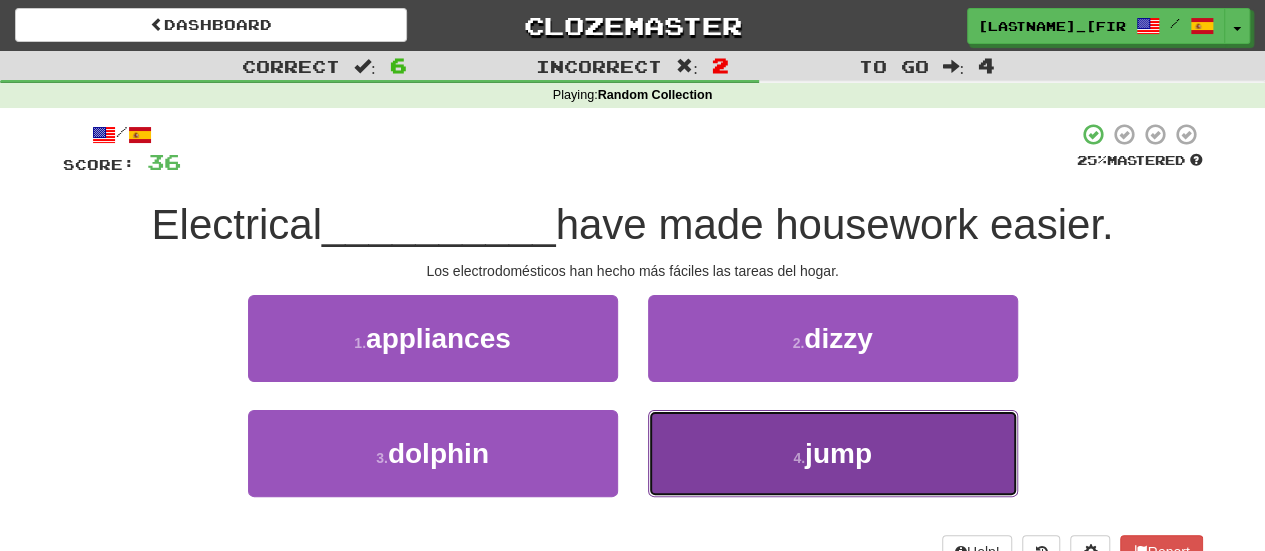 click on "4 .  jump" at bounding box center [833, 453] 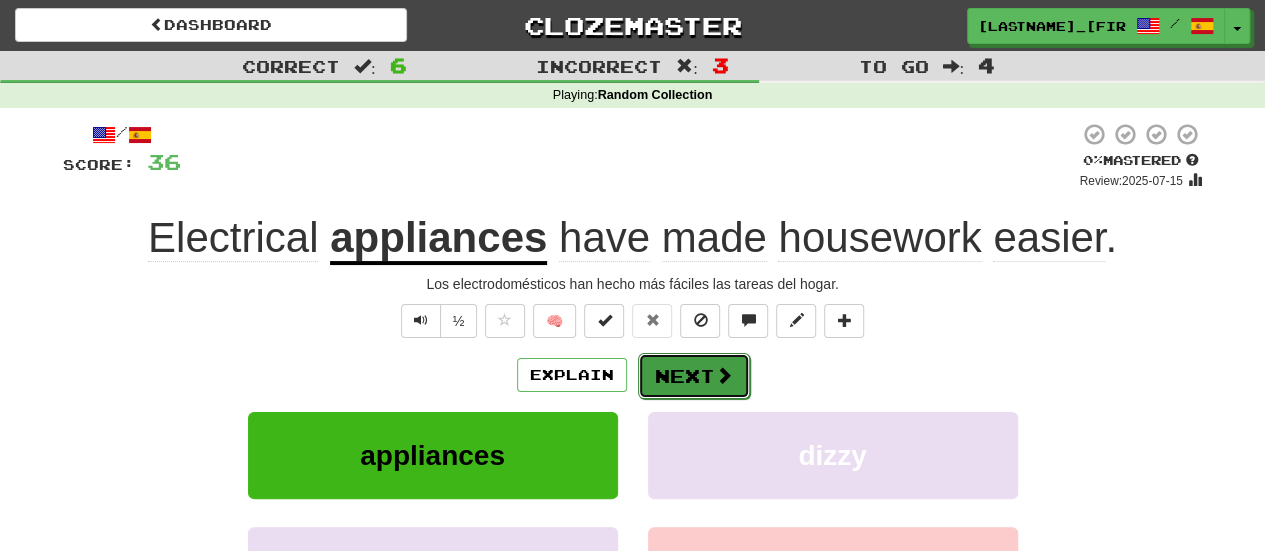 click at bounding box center (724, 375) 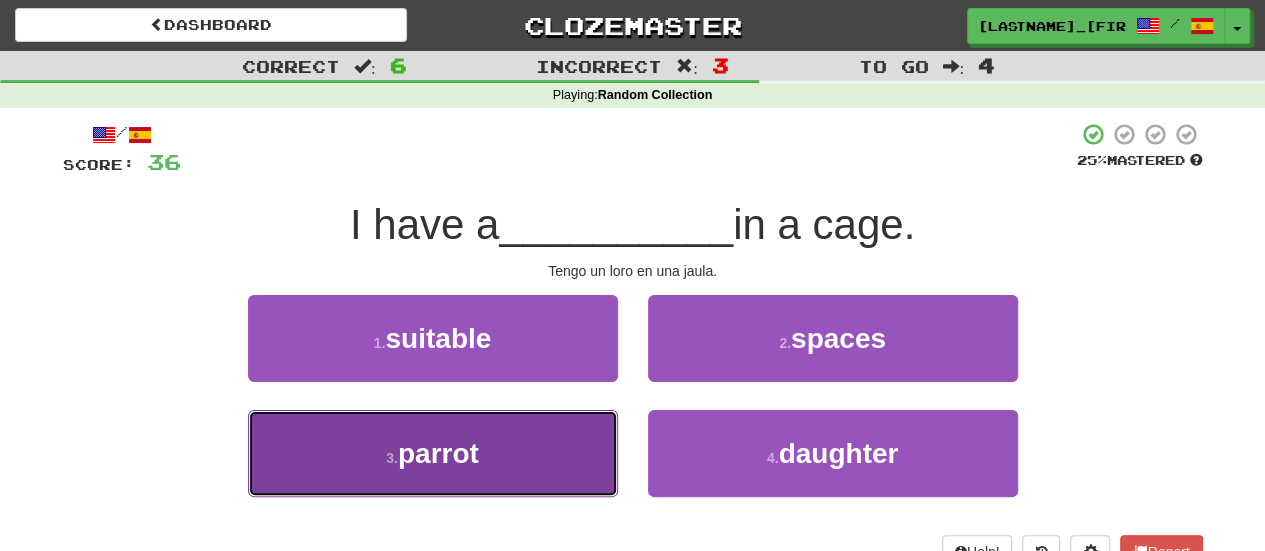 click on "3 .  parrot" at bounding box center (433, 453) 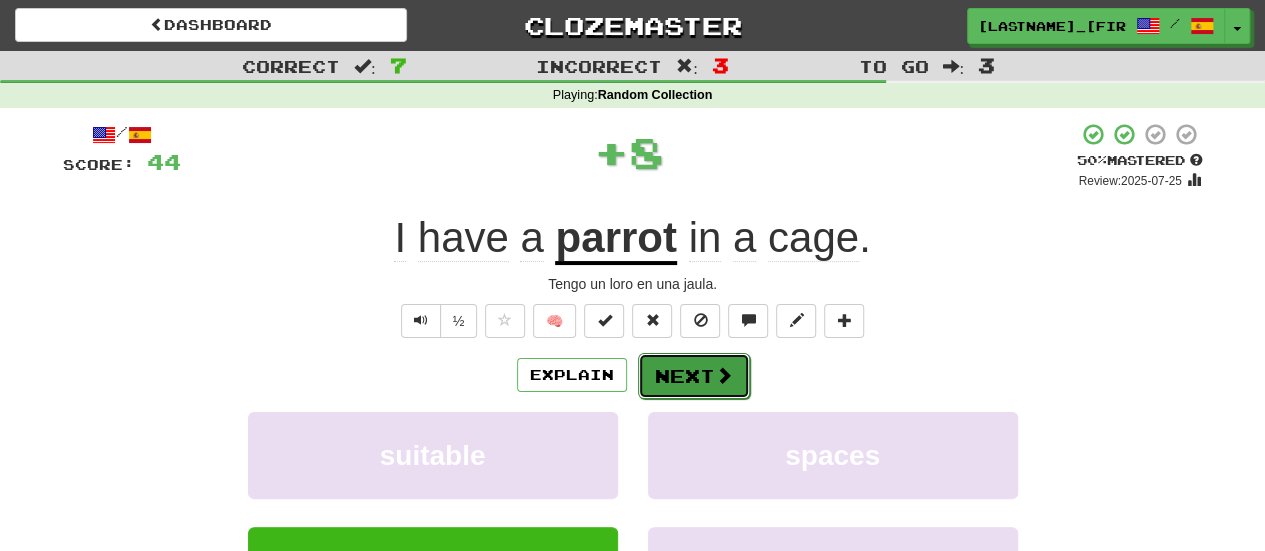 click on "Next" at bounding box center (694, 376) 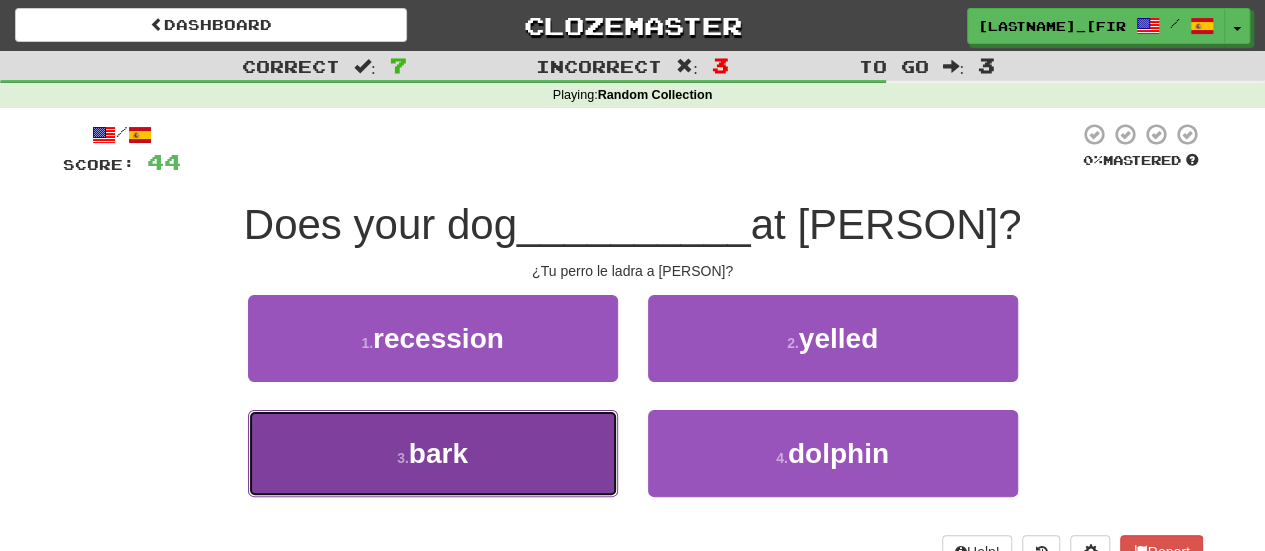 click on "3 .  bark" at bounding box center [433, 453] 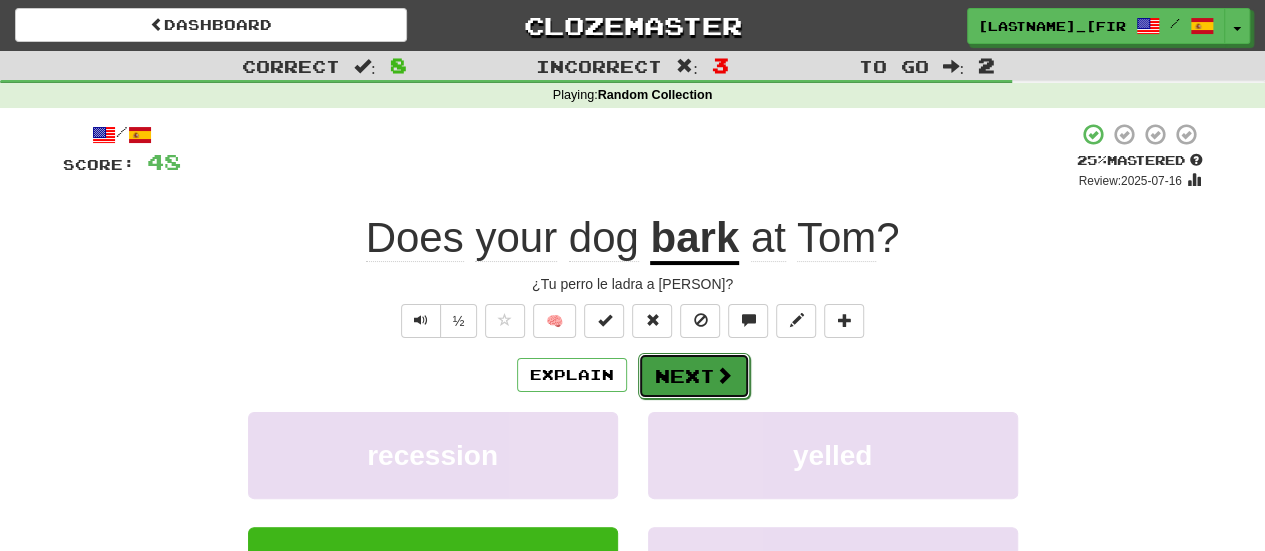 click on "Next" at bounding box center [694, 376] 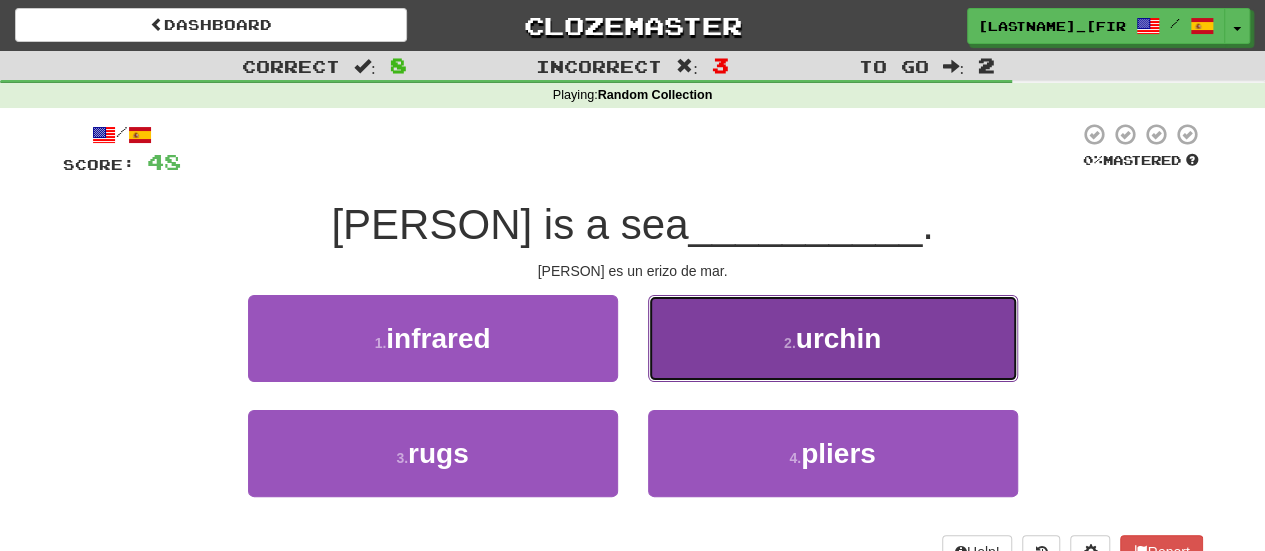 click on "2 .  urchin" at bounding box center (833, 338) 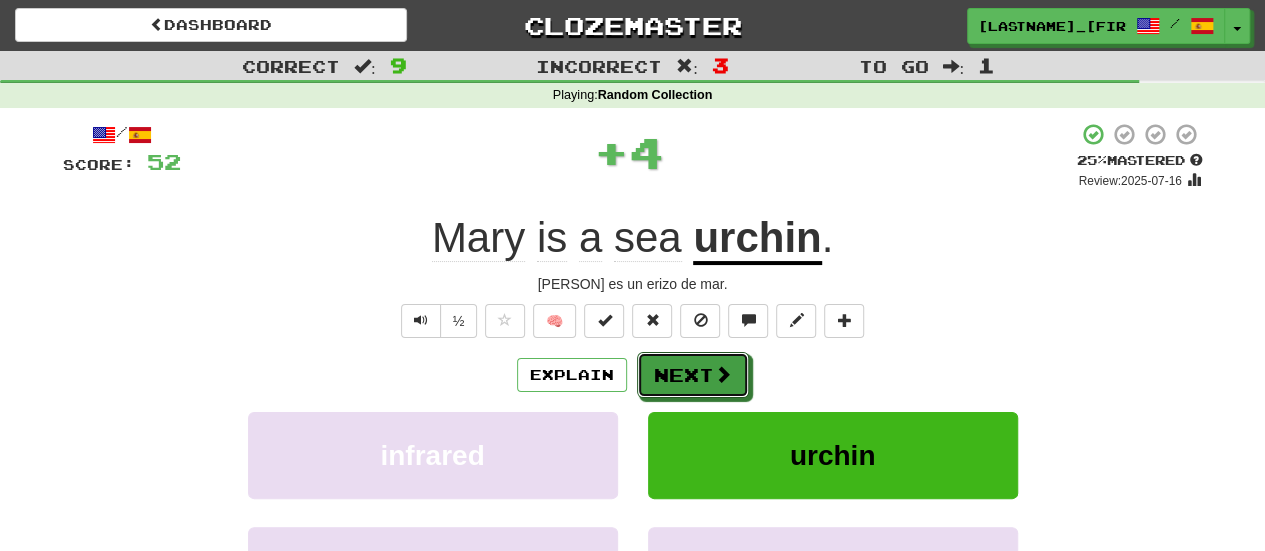 click on "Next" at bounding box center [693, 375] 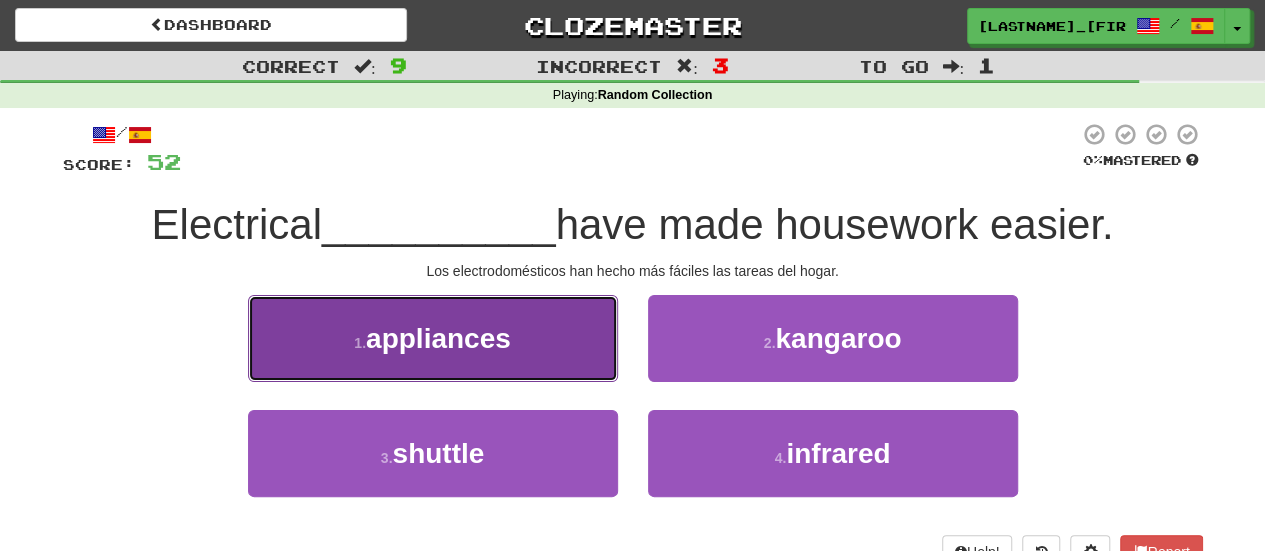 click on "appliances" at bounding box center (438, 338) 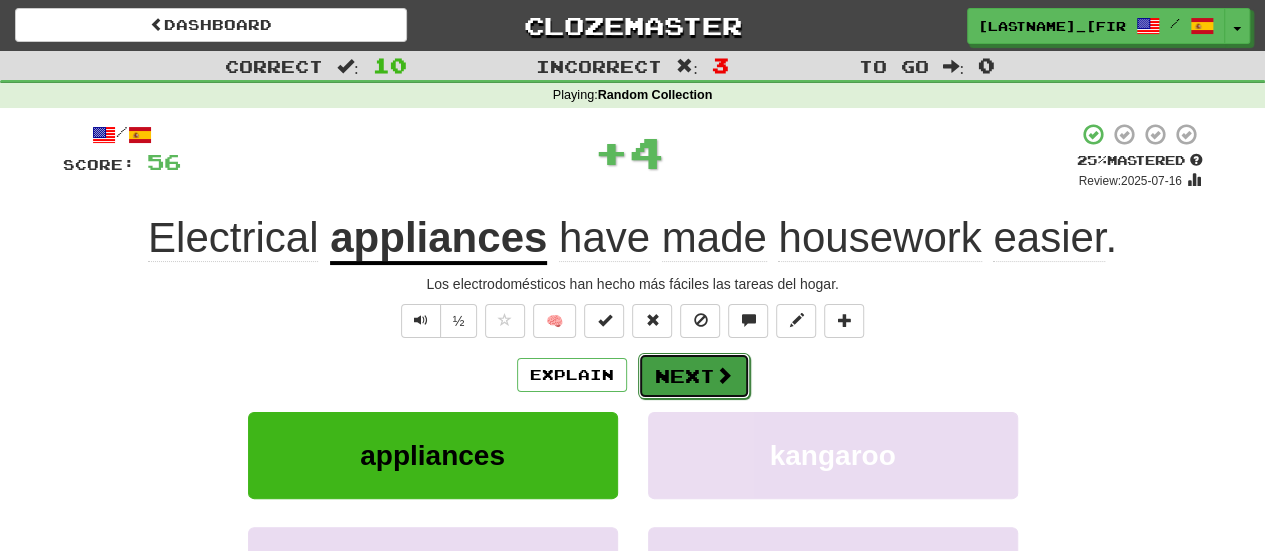 click on "Next" at bounding box center [694, 376] 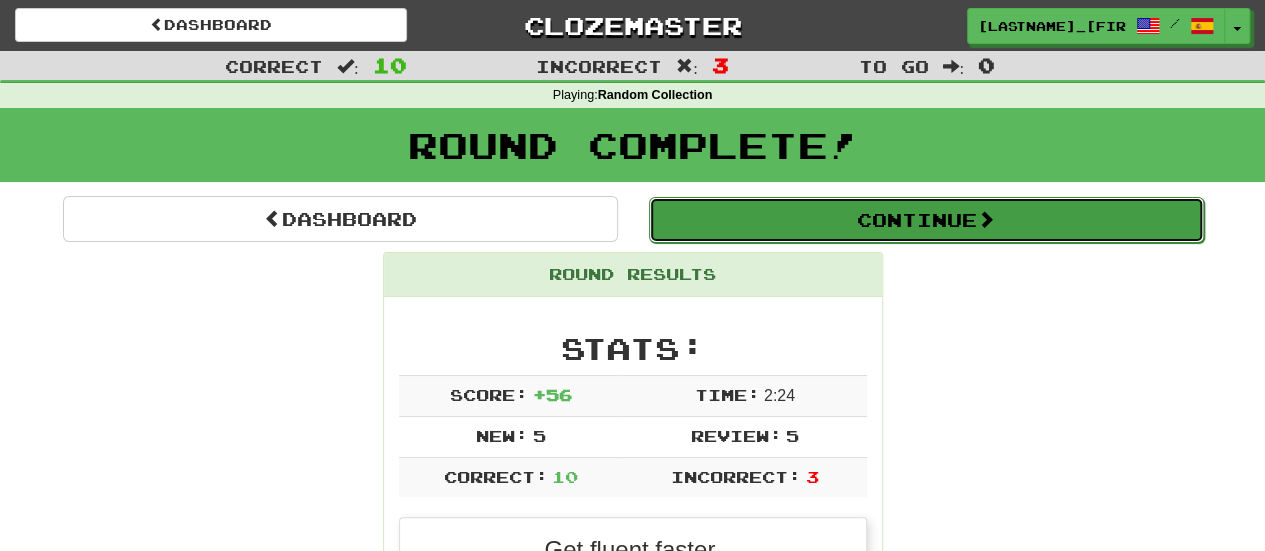 click on "Continue" at bounding box center (926, 220) 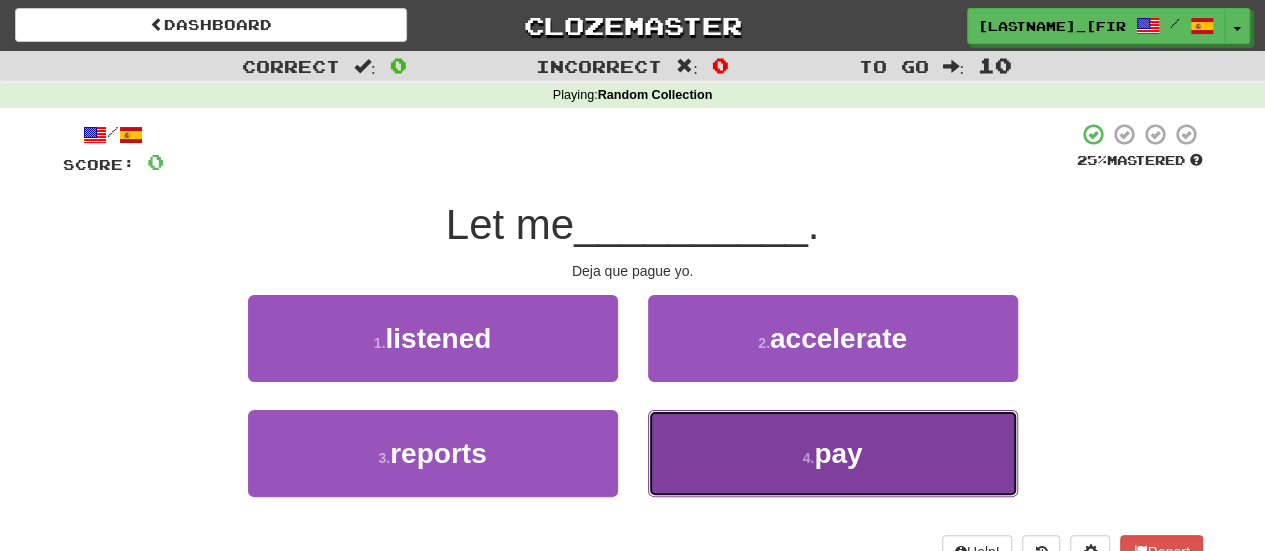 click on "4 .  pay" at bounding box center (833, 453) 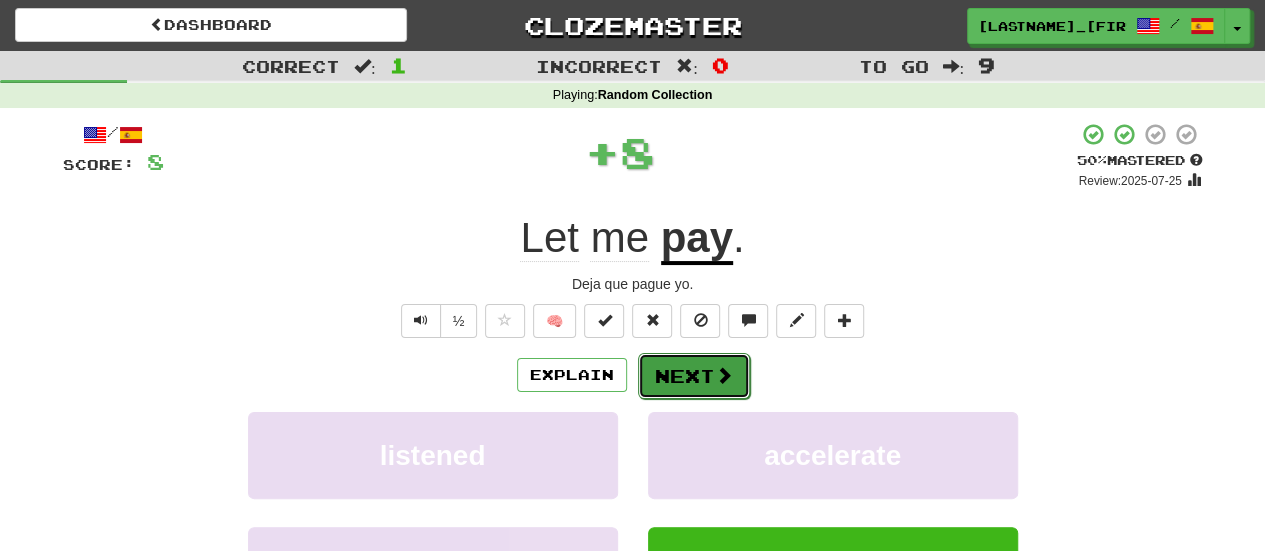 click on "Next" at bounding box center (694, 376) 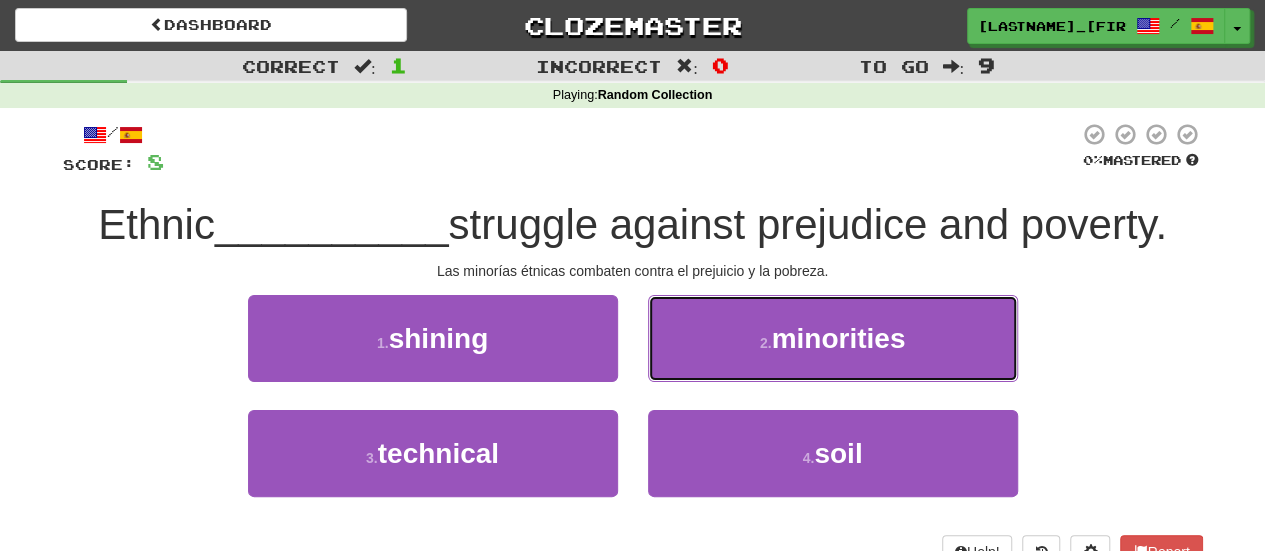click on "2 .  minorities" at bounding box center (833, 338) 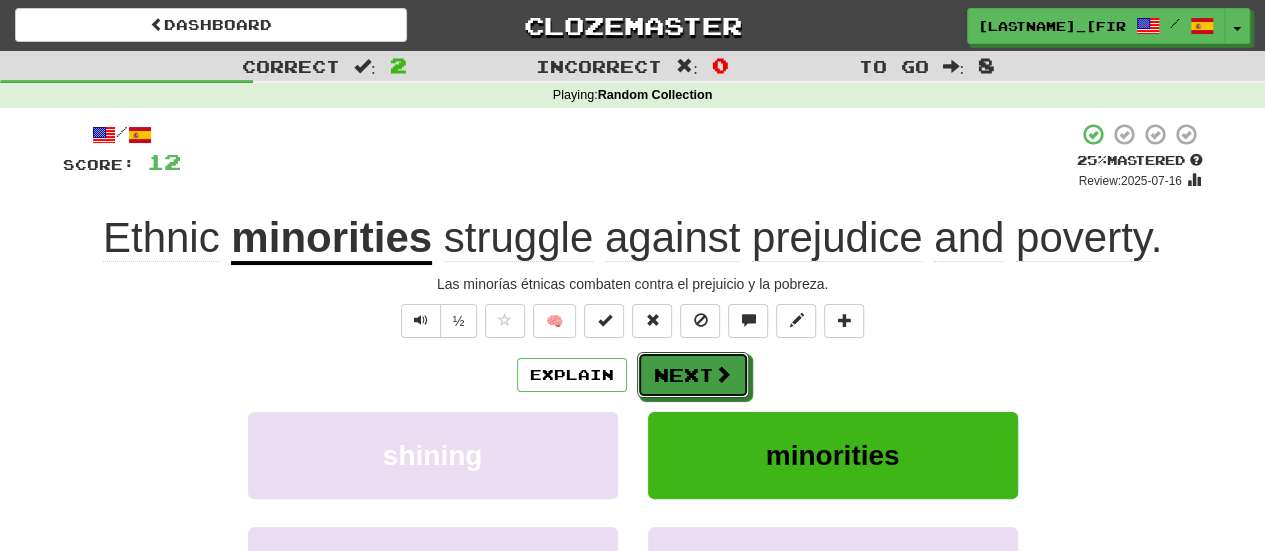 click on "Next" at bounding box center (693, 375) 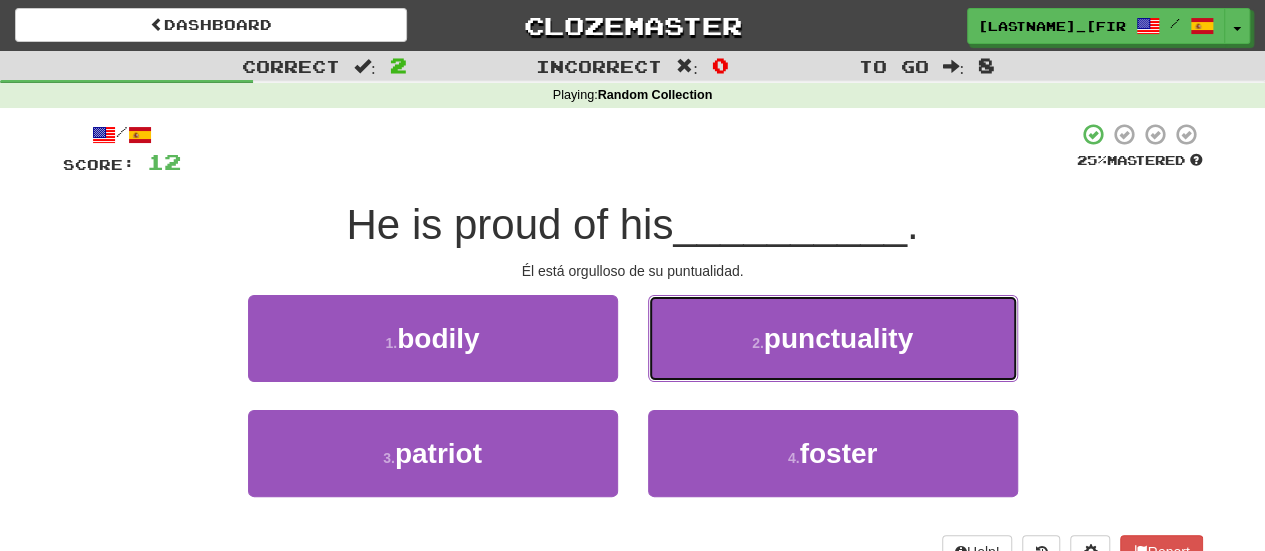 click on "2 .  punctuality" at bounding box center (833, 338) 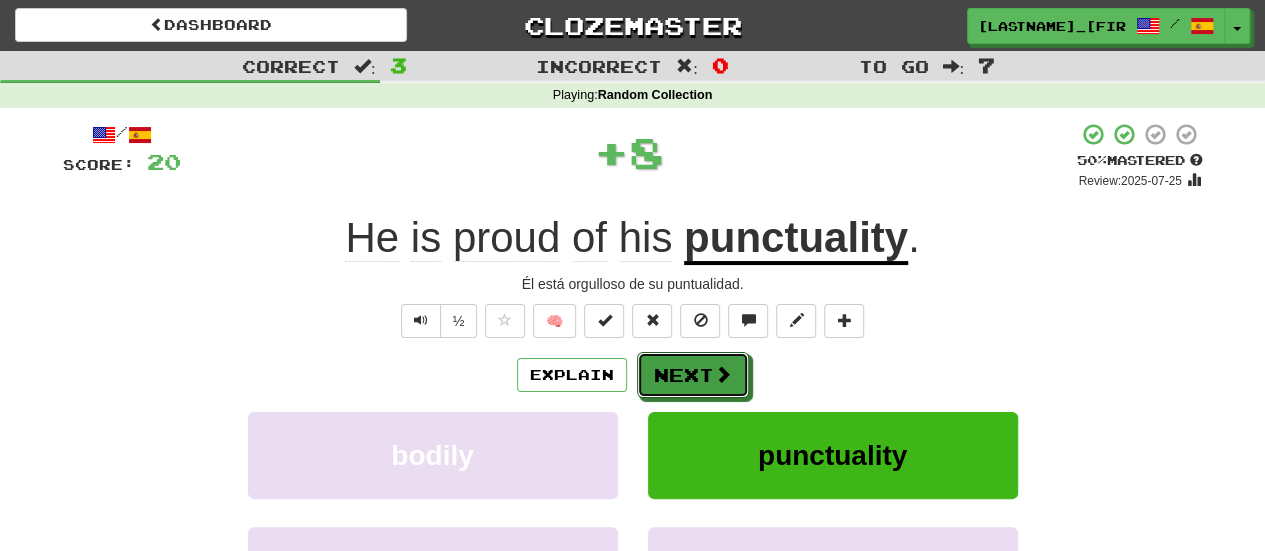 click on "Next" at bounding box center (693, 375) 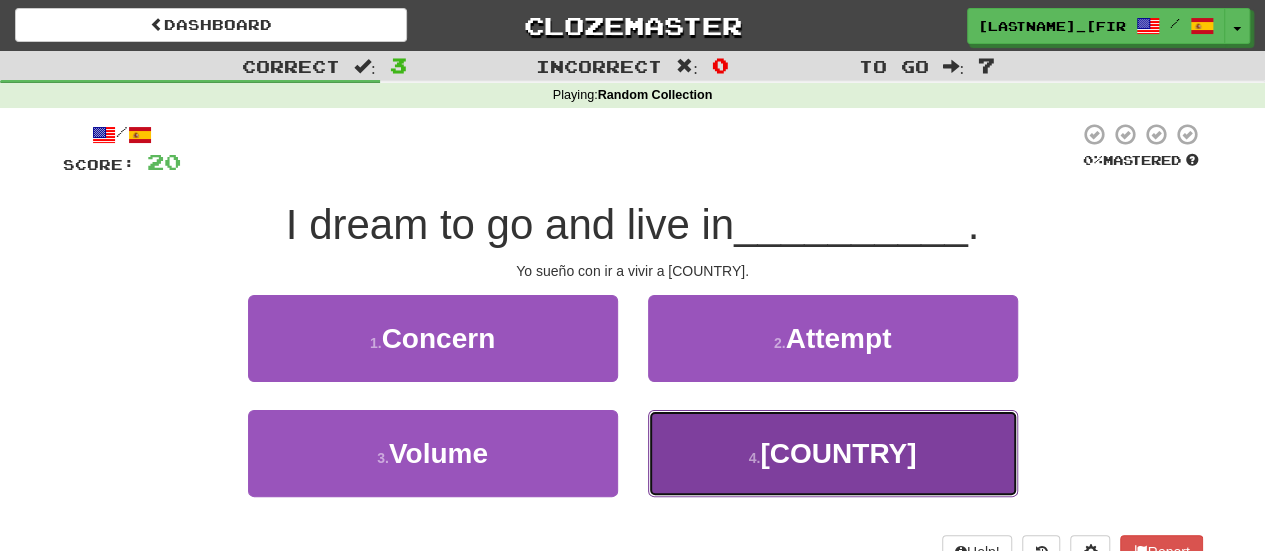 click on "4 .  [COUNTRY]" at bounding box center (833, 453) 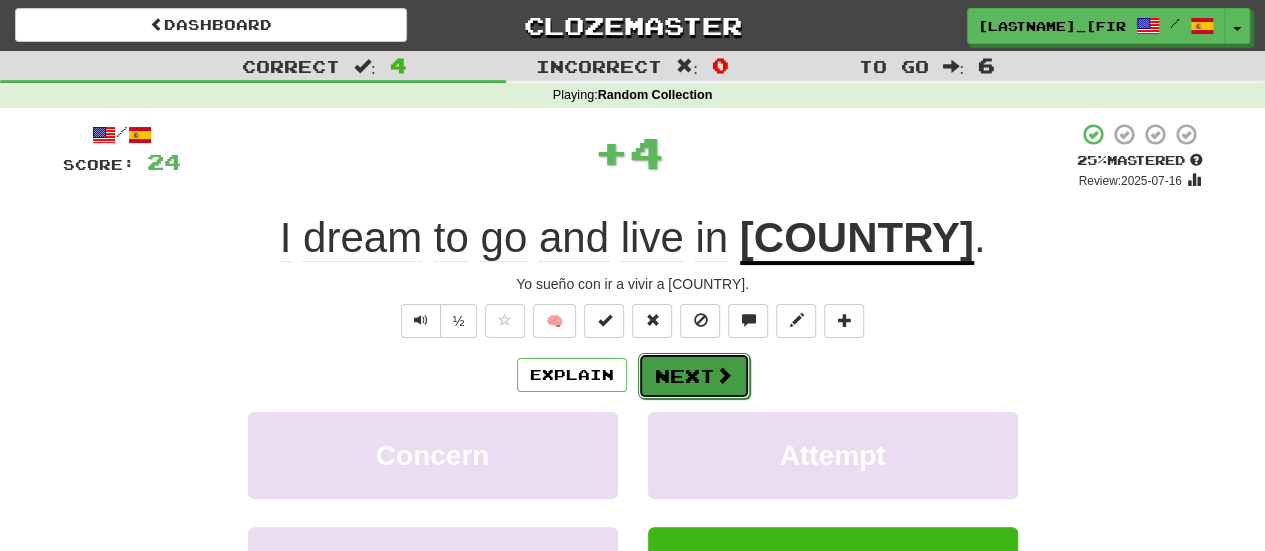 click on "Next" at bounding box center (694, 376) 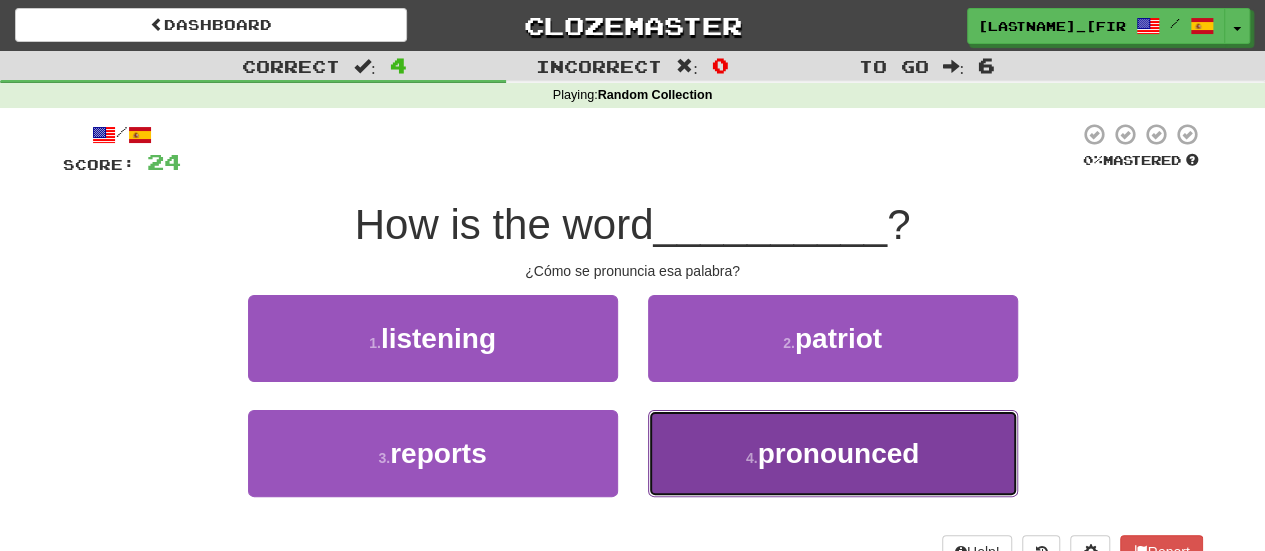 click on "4 .  pronounced" at bounding box center [833, 453] 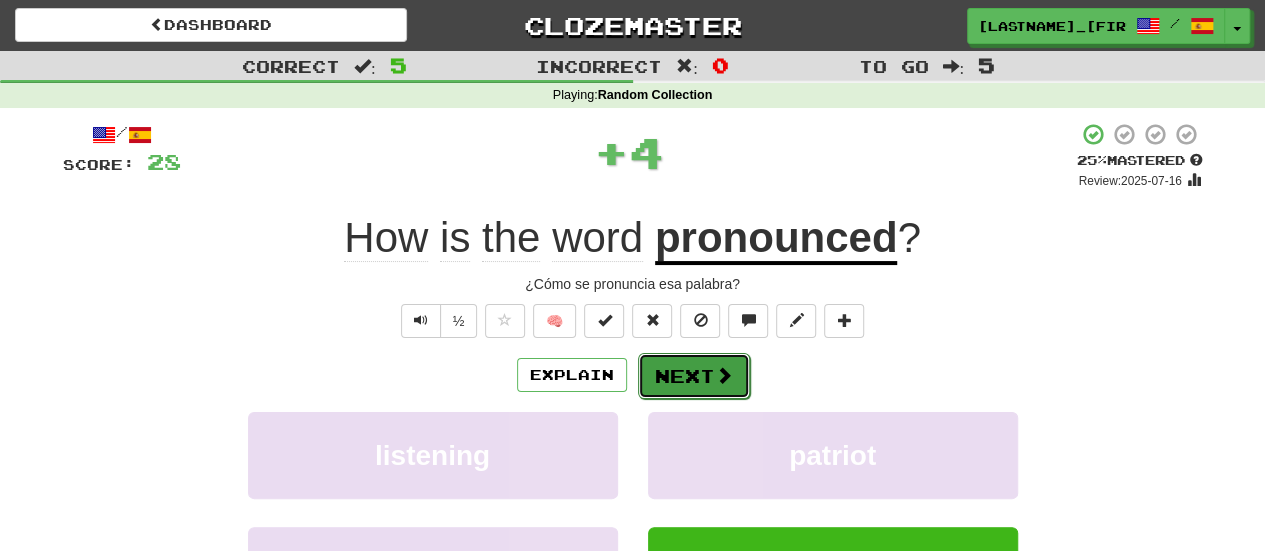 click on "Next" at bounding box center [694, 376] 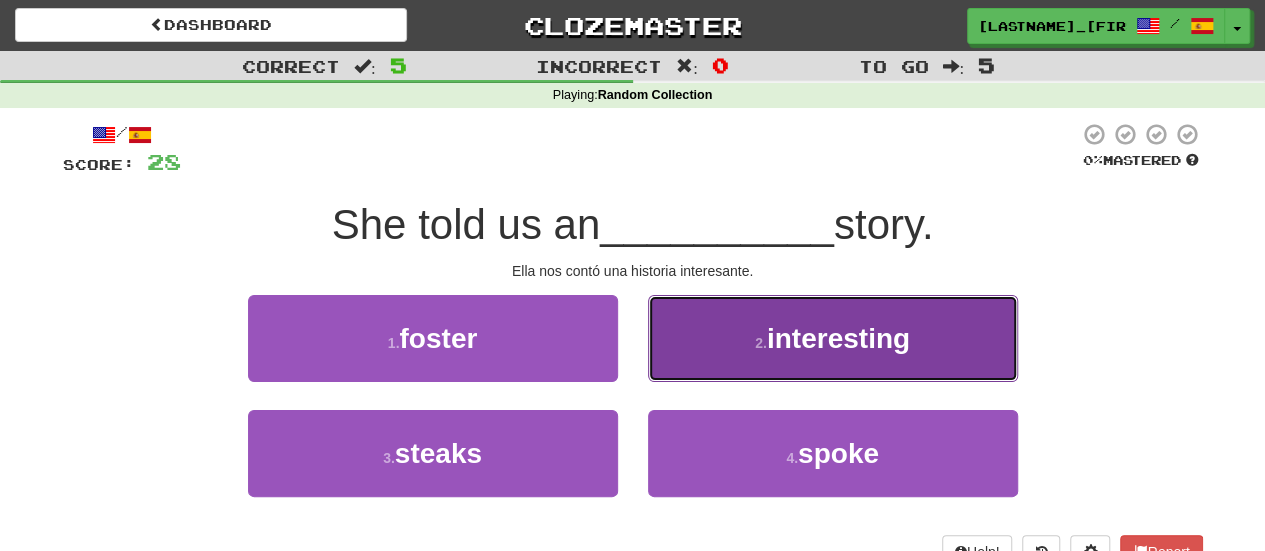 click on "2 .  interesting" at bounding box center (833, 338) 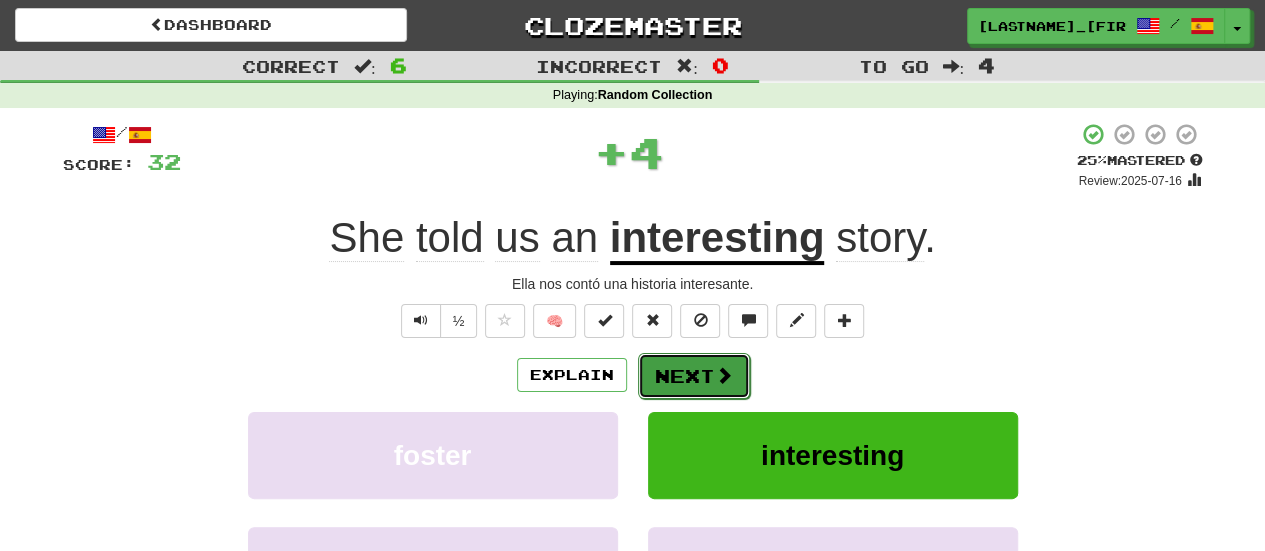 click on "Next" at bounding box center [694, 376] 